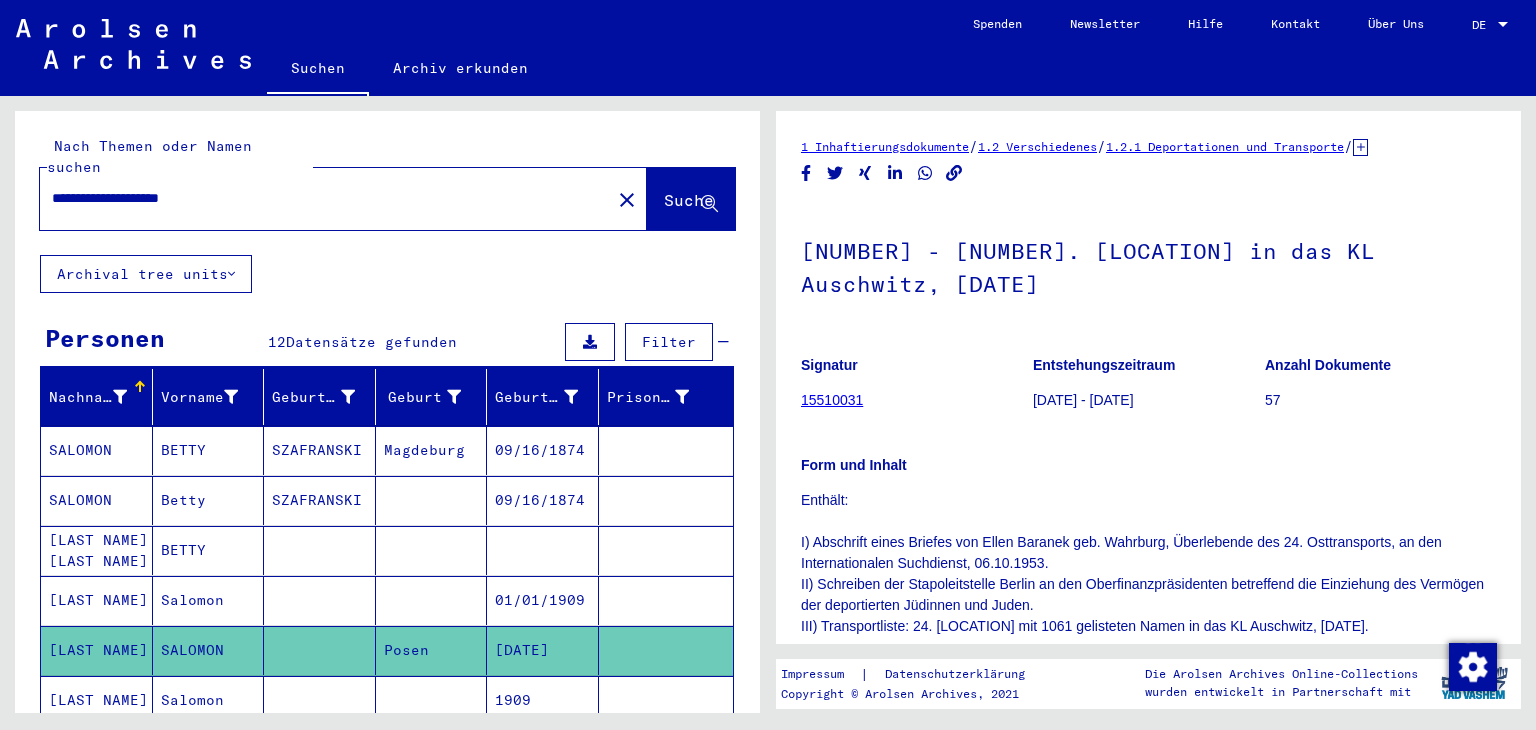 scroll, scrollTop: 0, scrollLeft: 0, axis: both 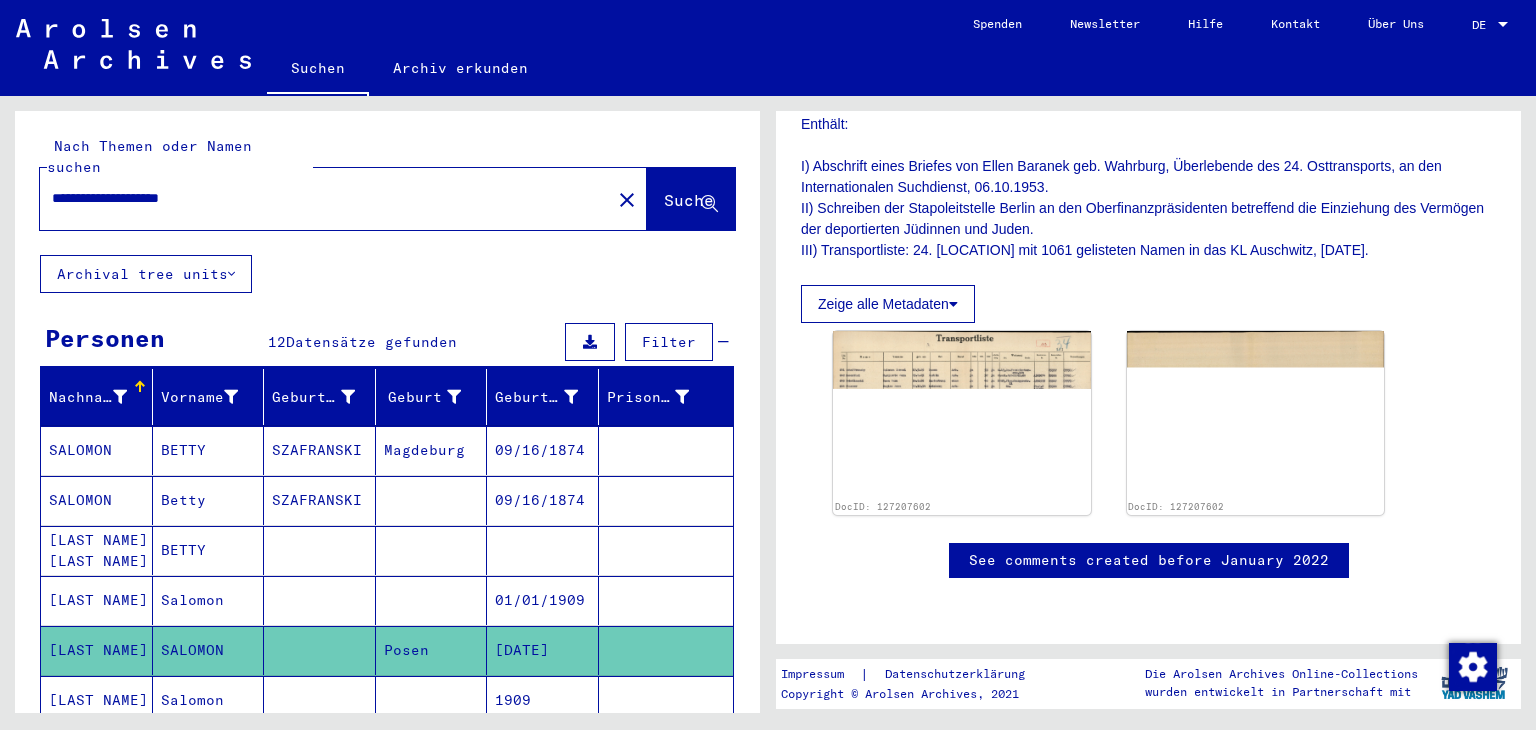 drag, startPoint x: 228, startPoint y: 177, endPoint x: 25, endPoint y: 168, distance: 203.1994 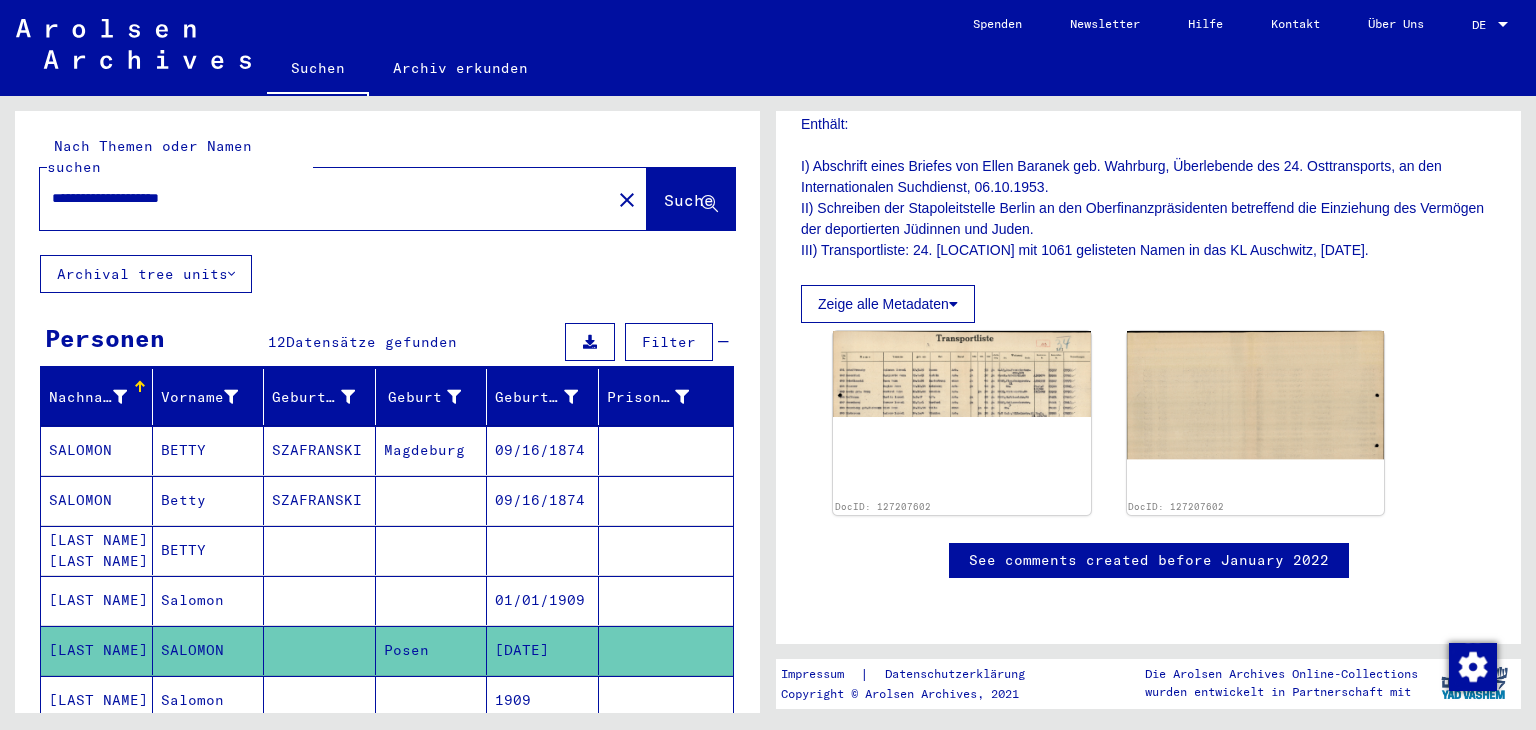 click on "**********" 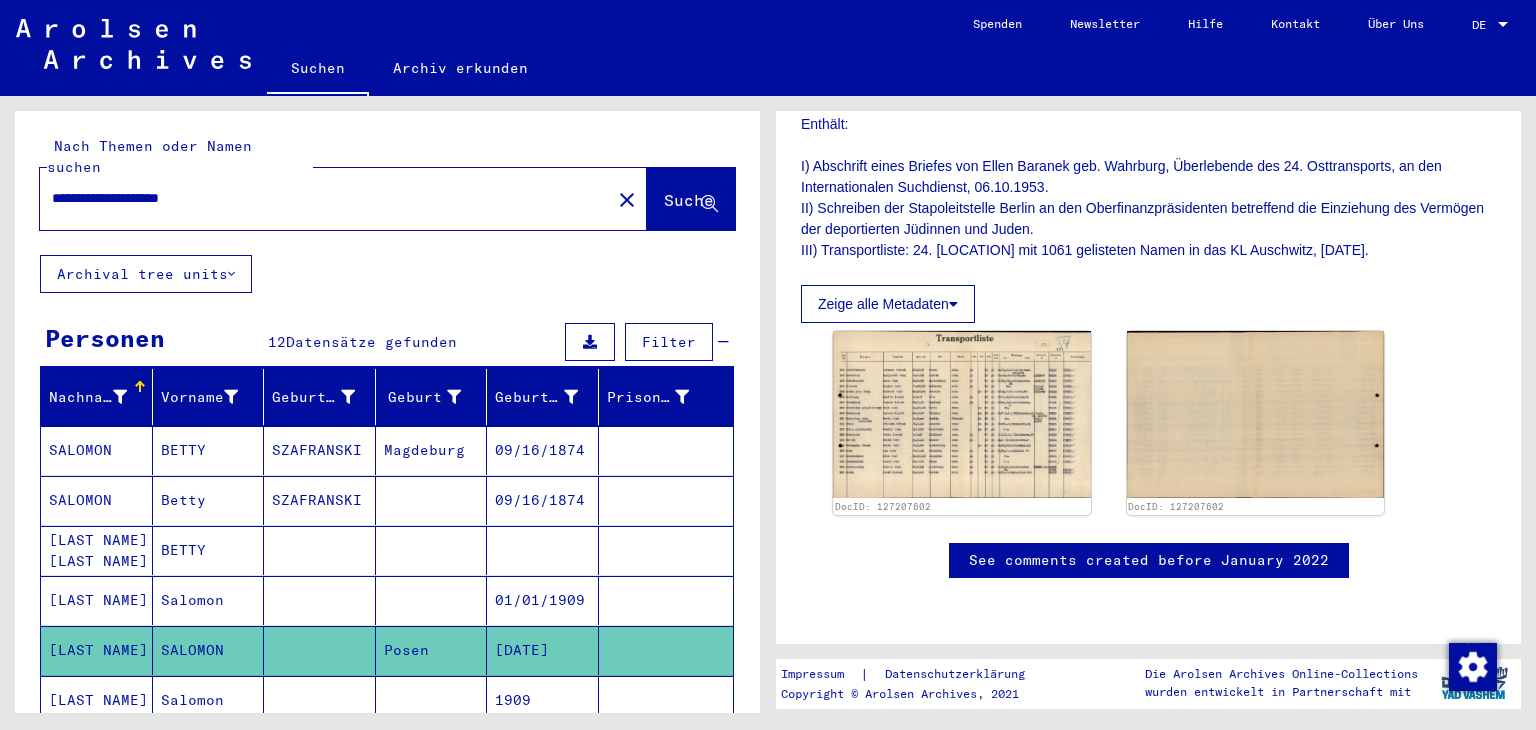 click on "Nach Themen oder Namen suchen" 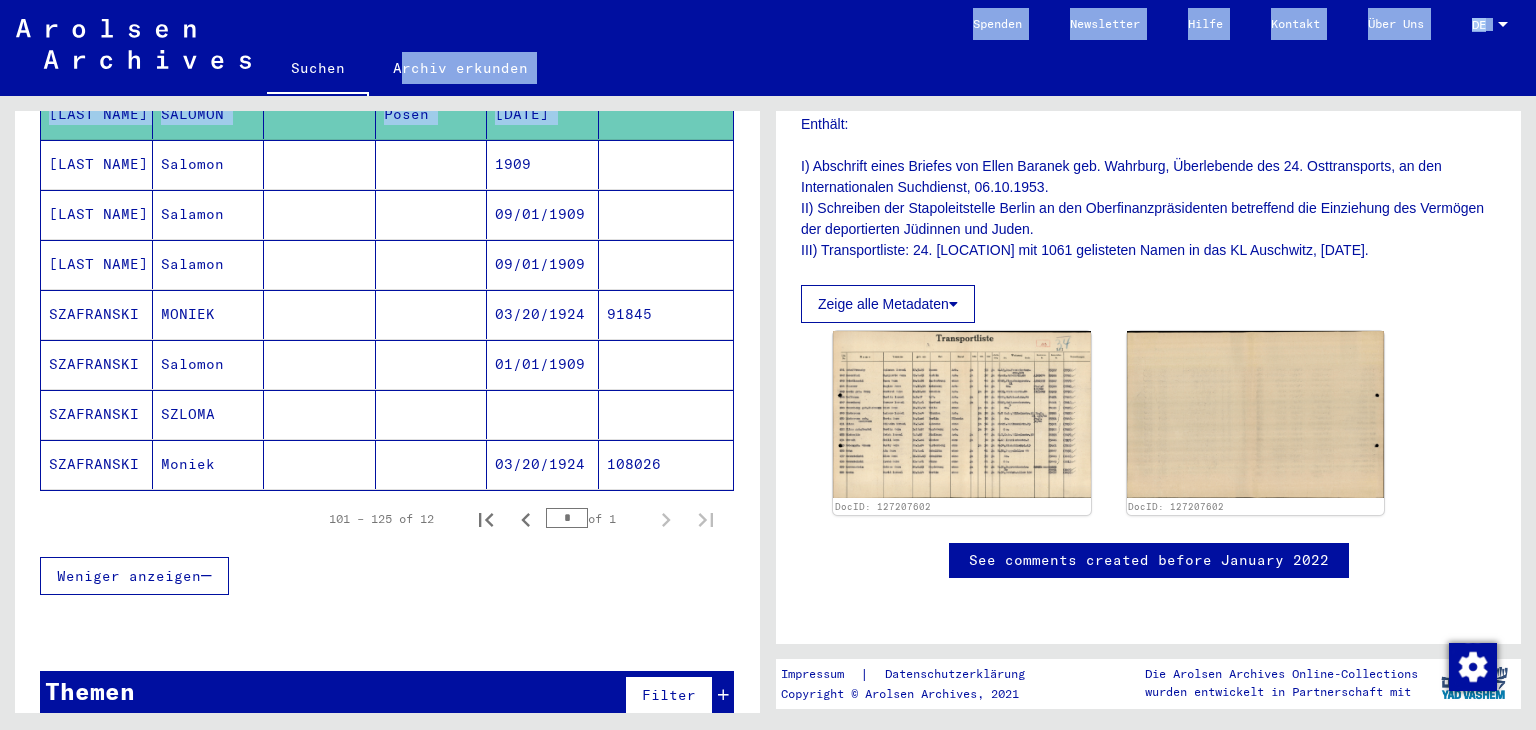 scroll, scrollTop: 0, scrollLeft: 0, axis: both 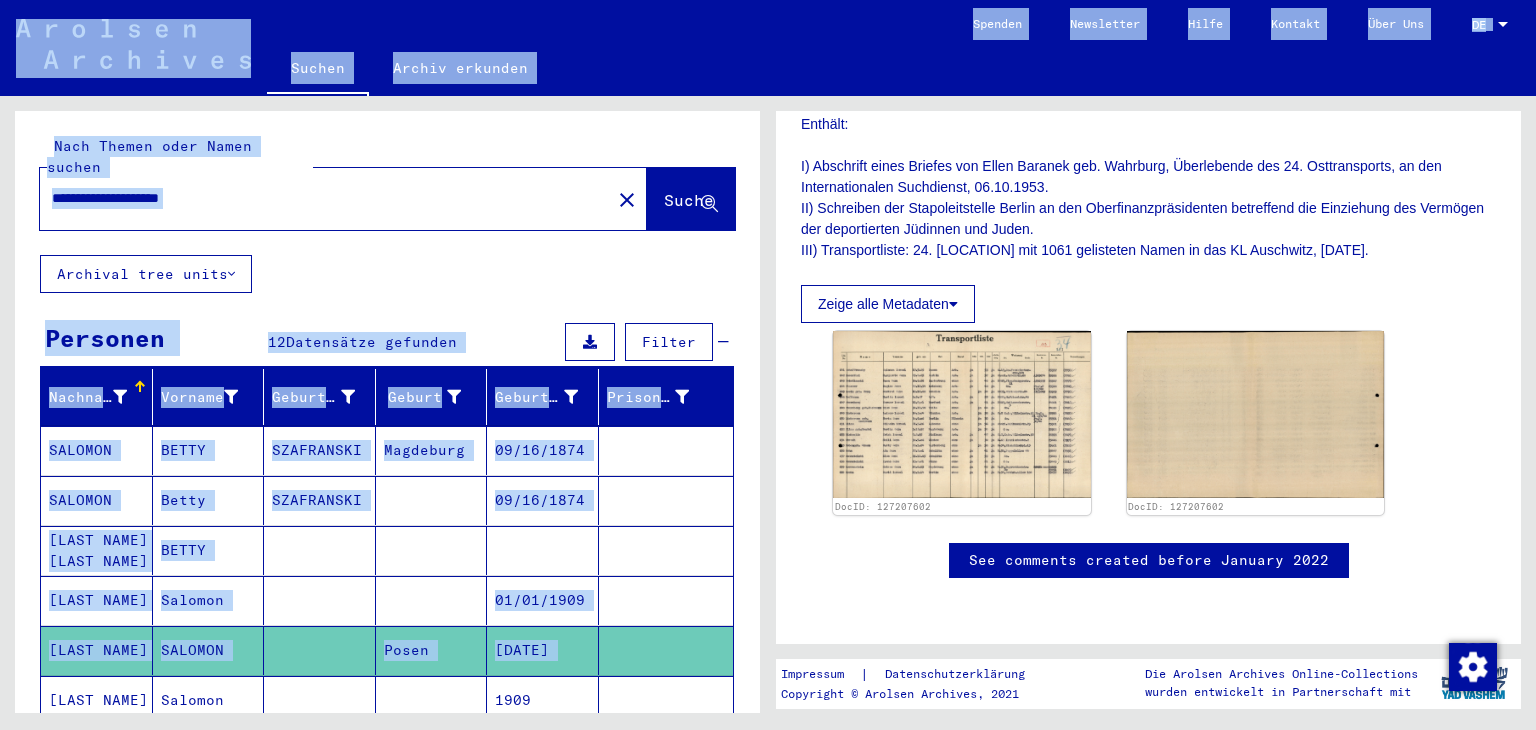 drag, startPoint x: 285, startPoint y: 96, endPoint x: 320, endPoint y: -57, distance: 156.95222 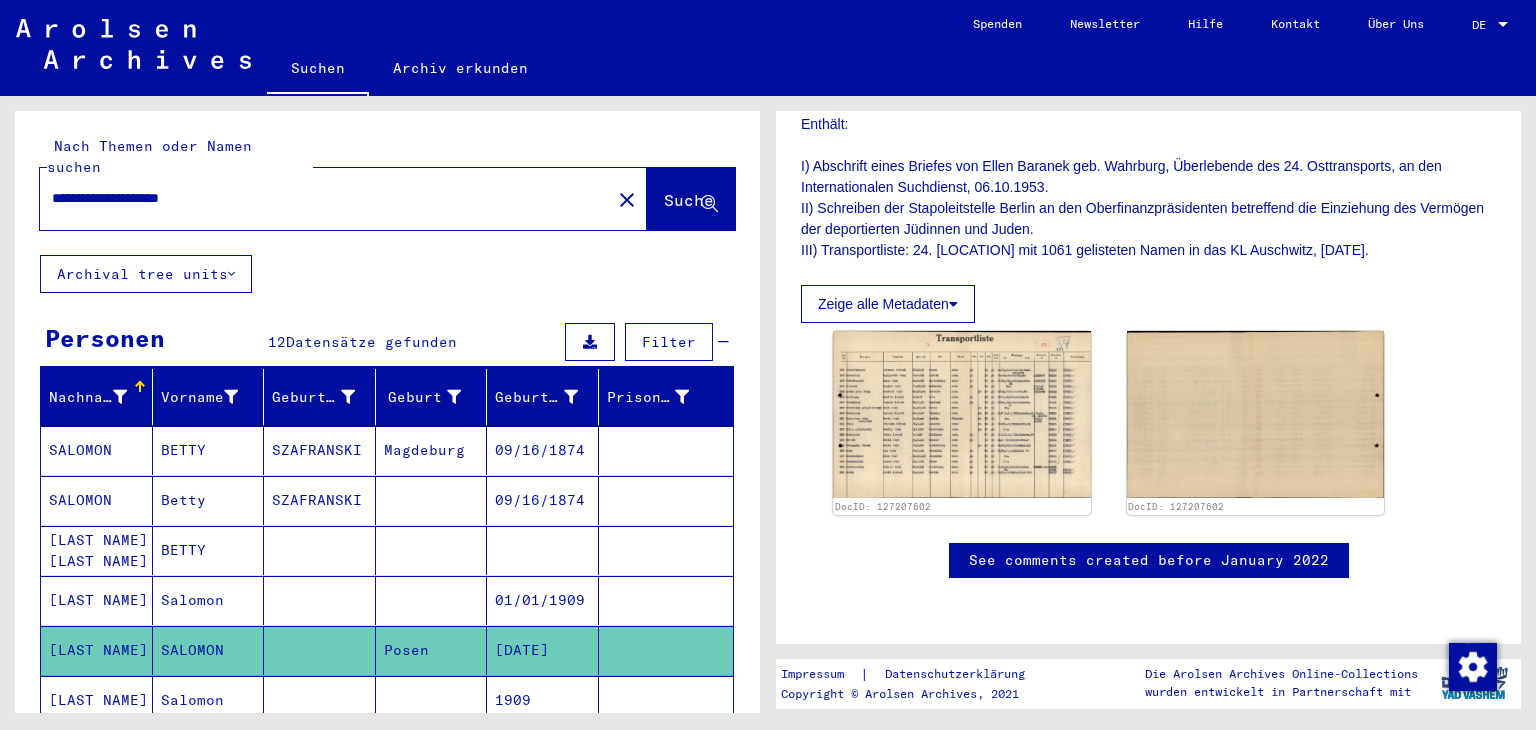 drag, startPoint x: 287, startPoint y: 188, endPoint x: 122, endPoint y: 182, distance: 165.10905 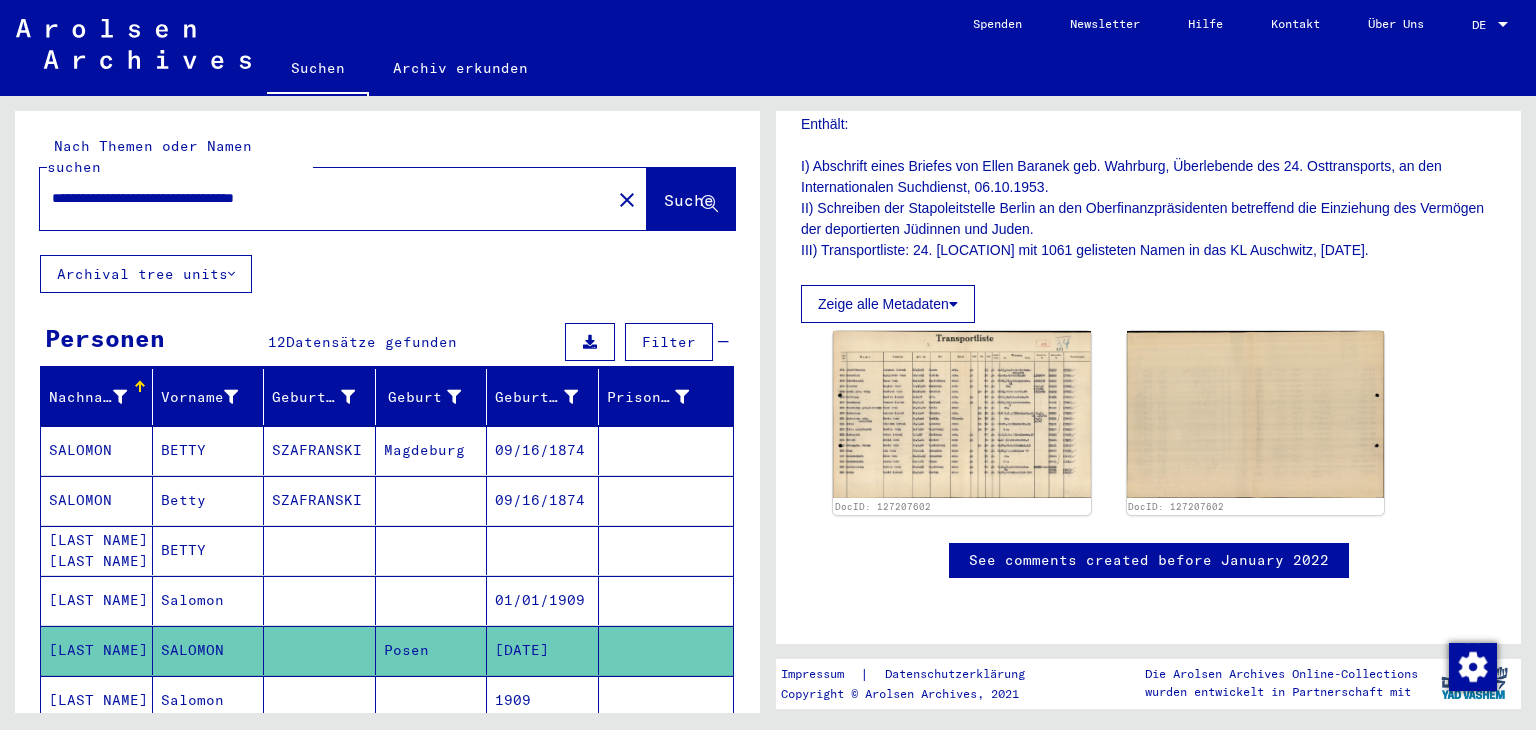 drag, startPoint x: 228, startPoint y: 178, endPoint x: 40, endPoint y: 174, distance: 188.04254 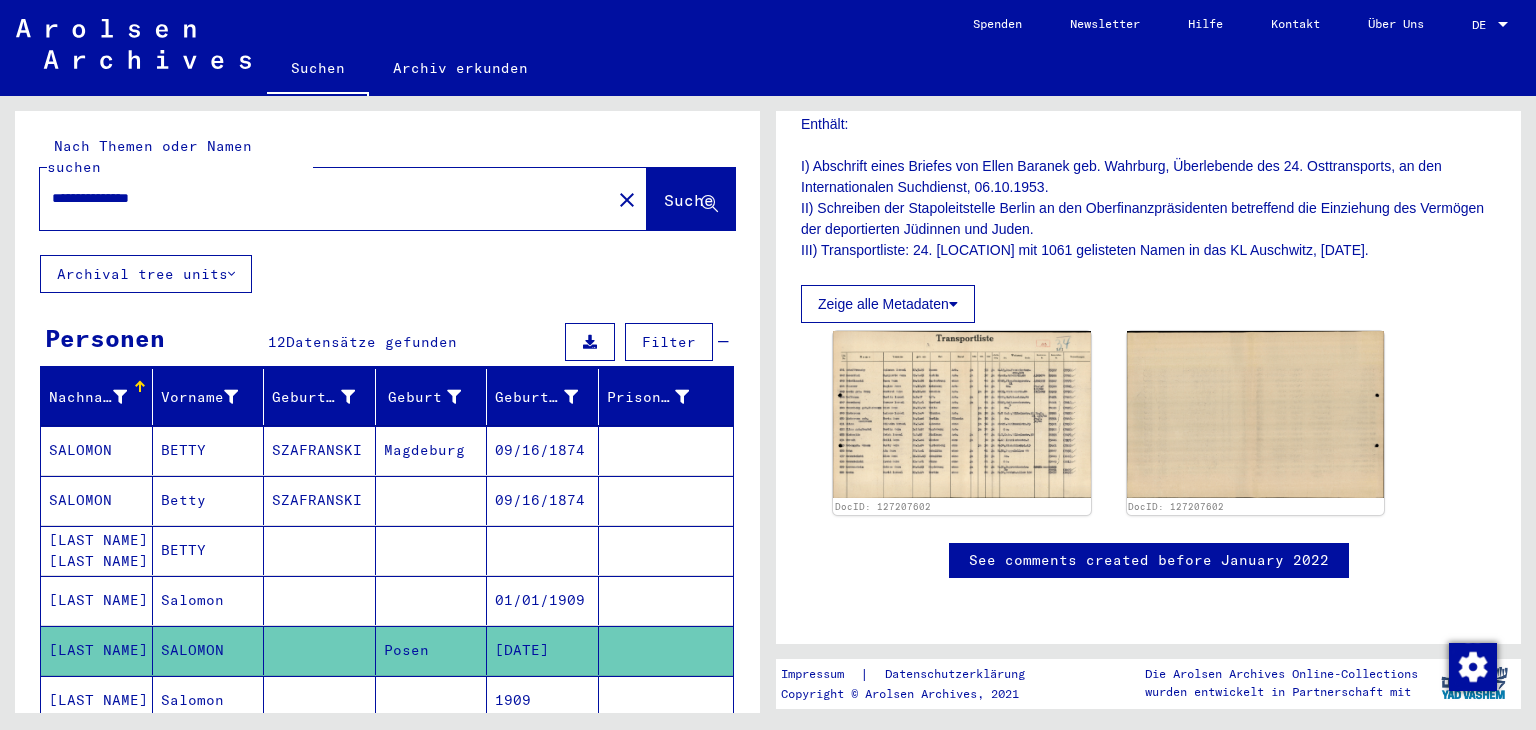 click on "Suche" 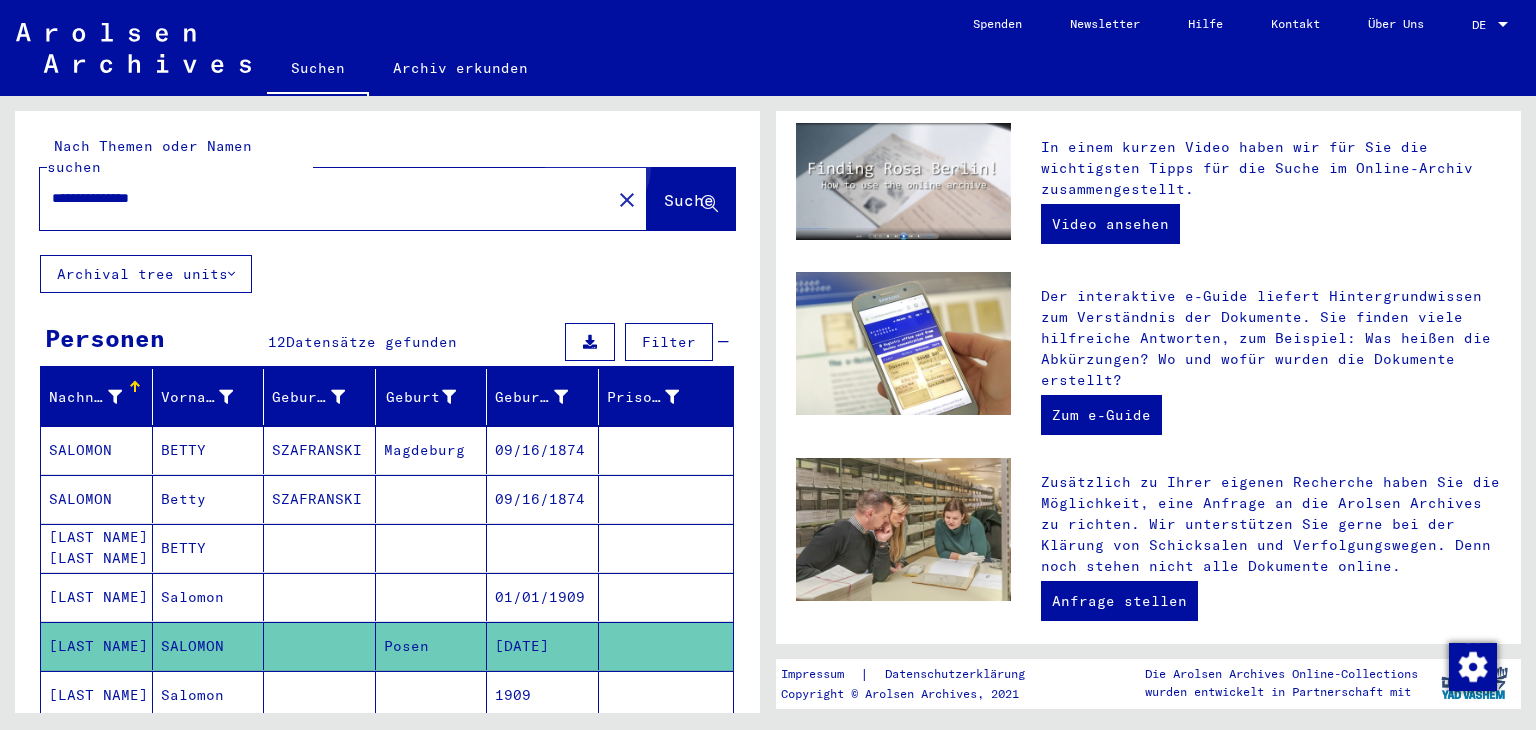scroll, scrollTop: 0, scrollLeft: 0, axis: both 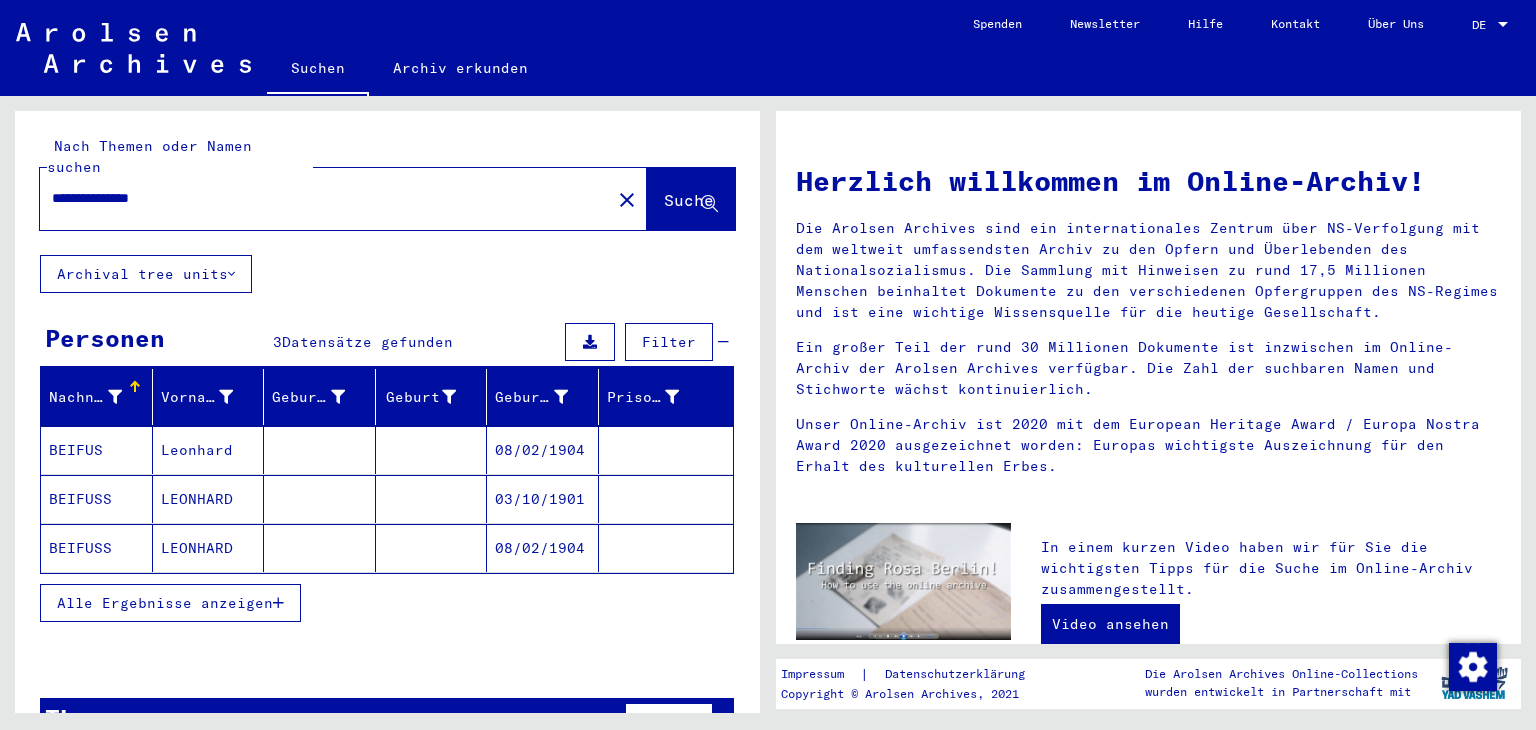 click on "Alle Ergebnisse anzeigen" at bounding box center [165, 603] 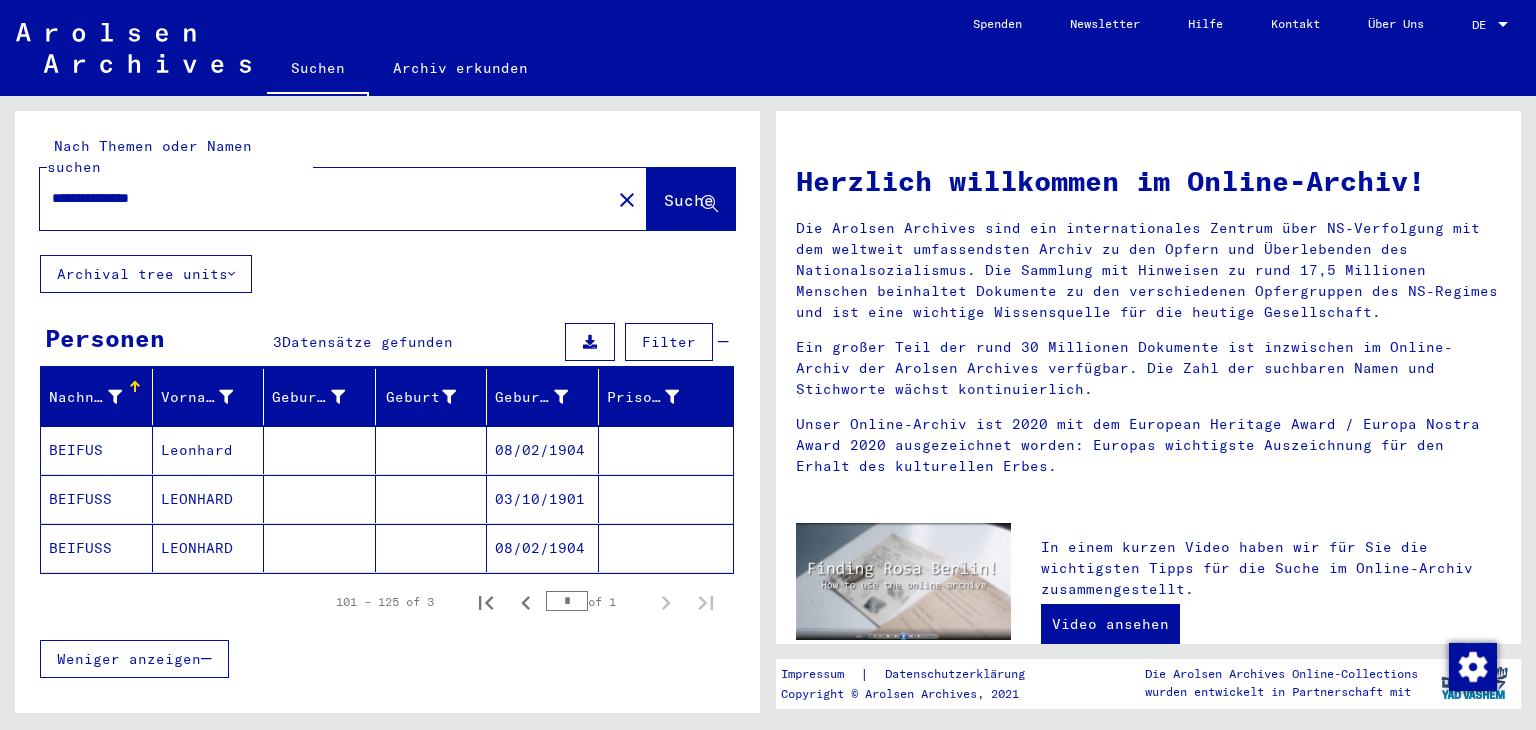 click on "08/02/1904" at bounding box center (543, 499) 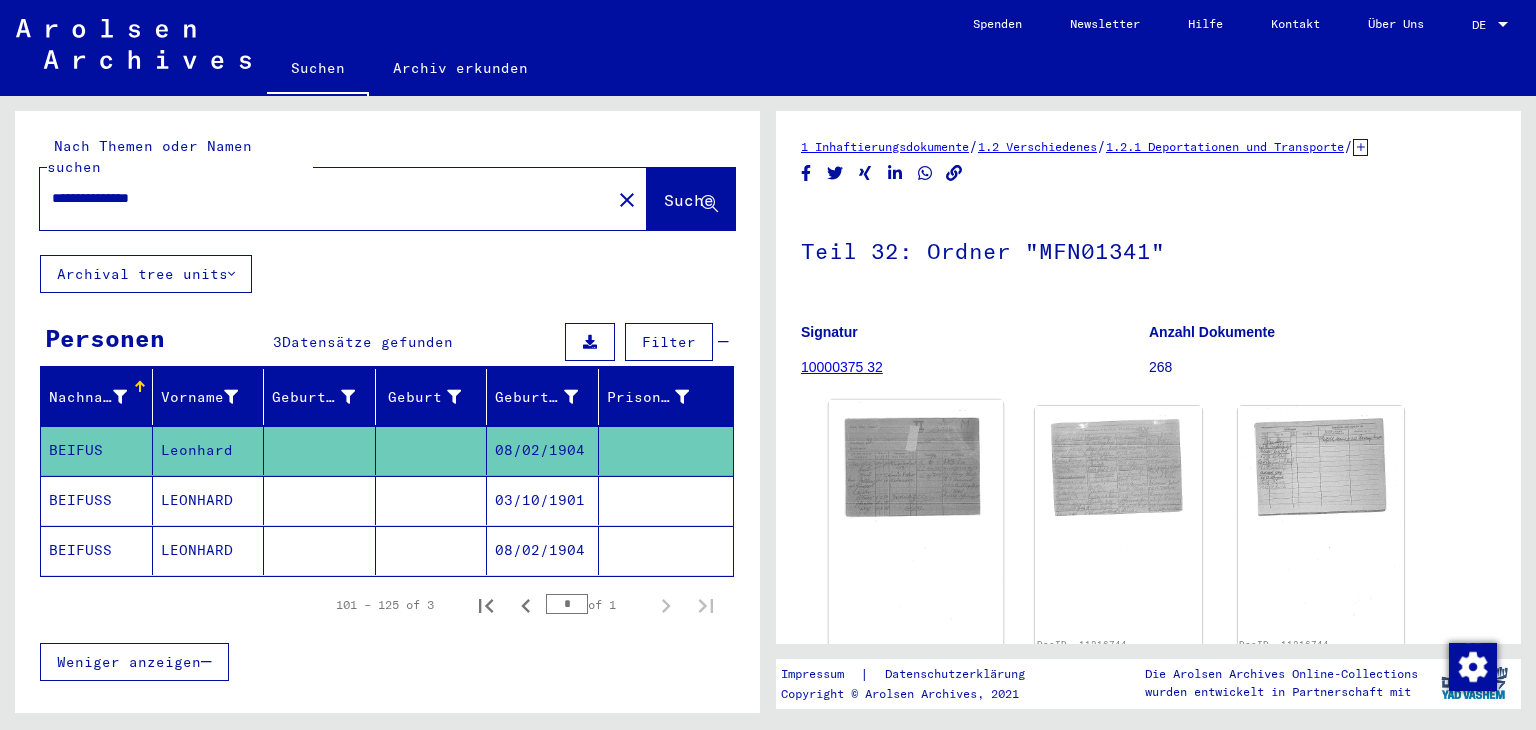 scroll, scrollTop: 0, scrollLeft: 0, axis: both 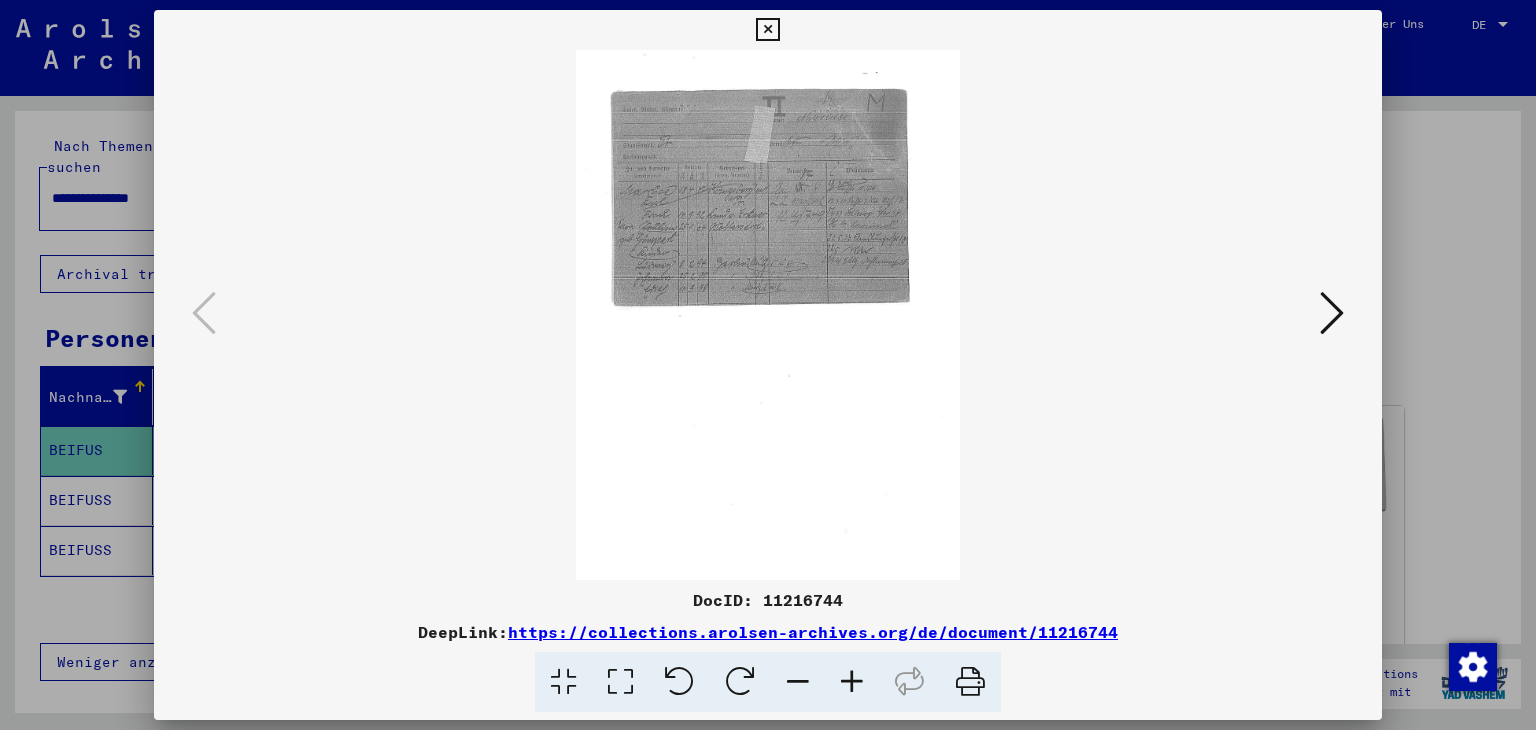 click at bounding box center [767, 30] 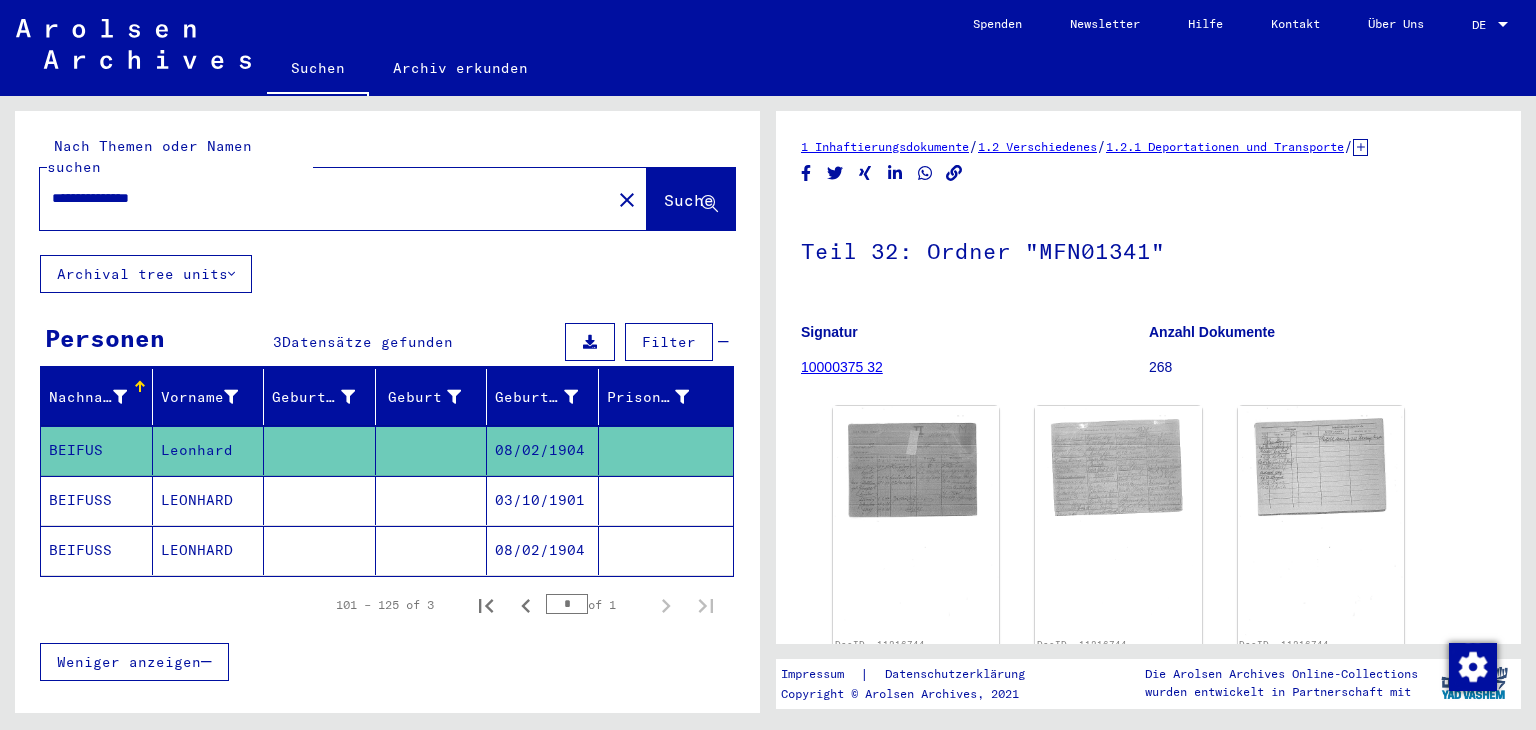 click on "LEONHARD" at bounding box center [209, 550] 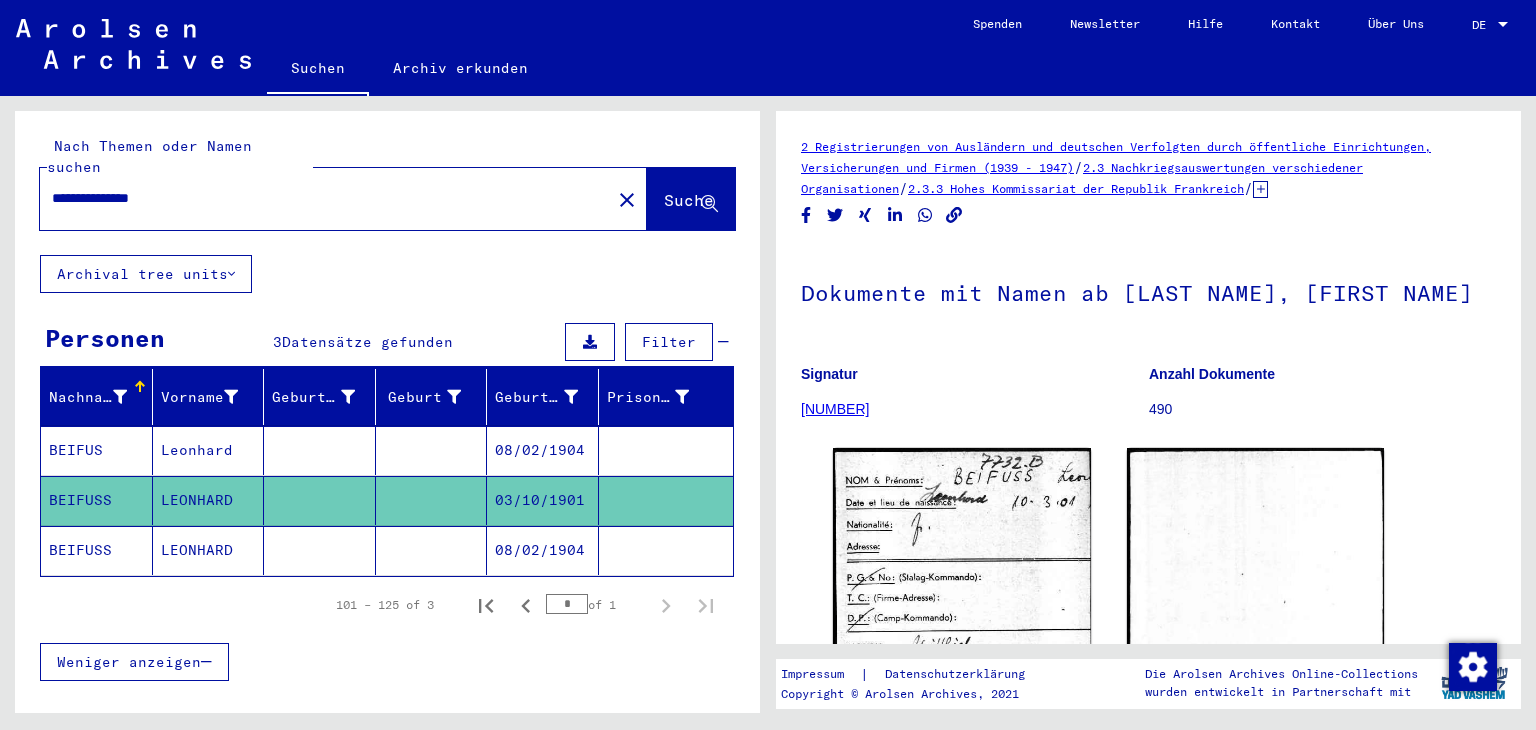 scroll, scrollTop: 0, scrollLeft: 0, axis: both 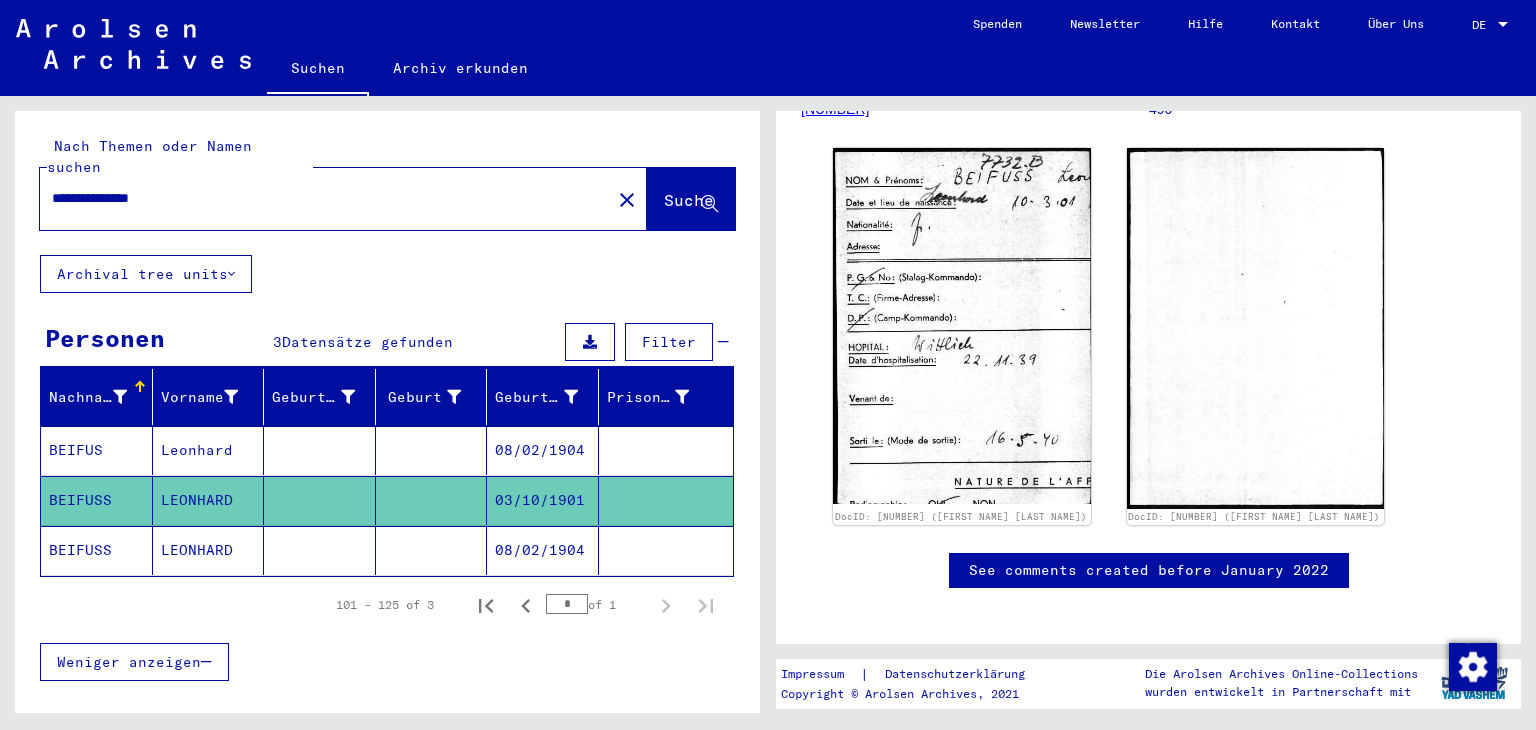 click on "08/02/1904" 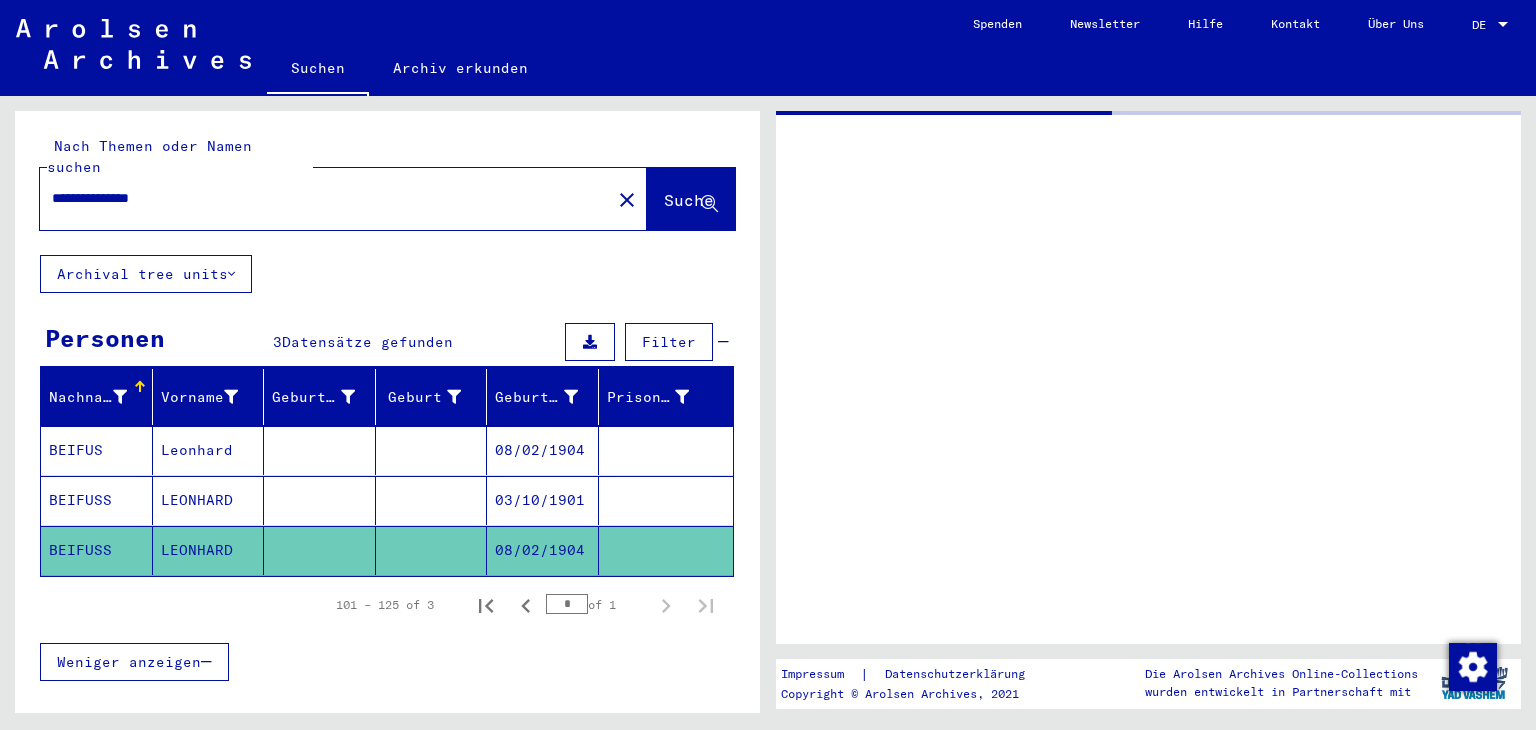scroll, scrollTop: 0, scrollLeft: 0, axis: both 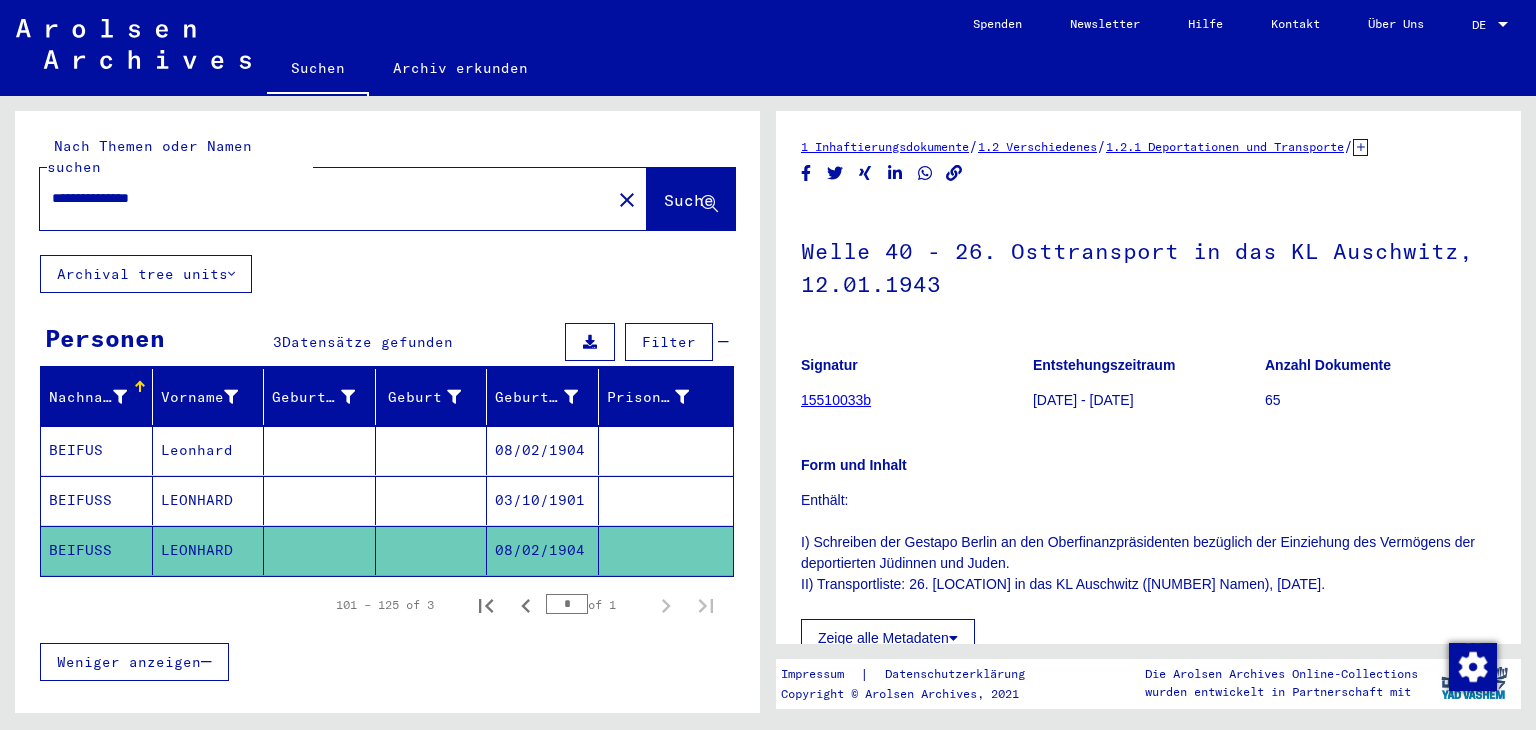 drag, startPoint x: 944, startPoint y: 285, endPoint x: 804, endPoint y: 262, distance: 141.87671 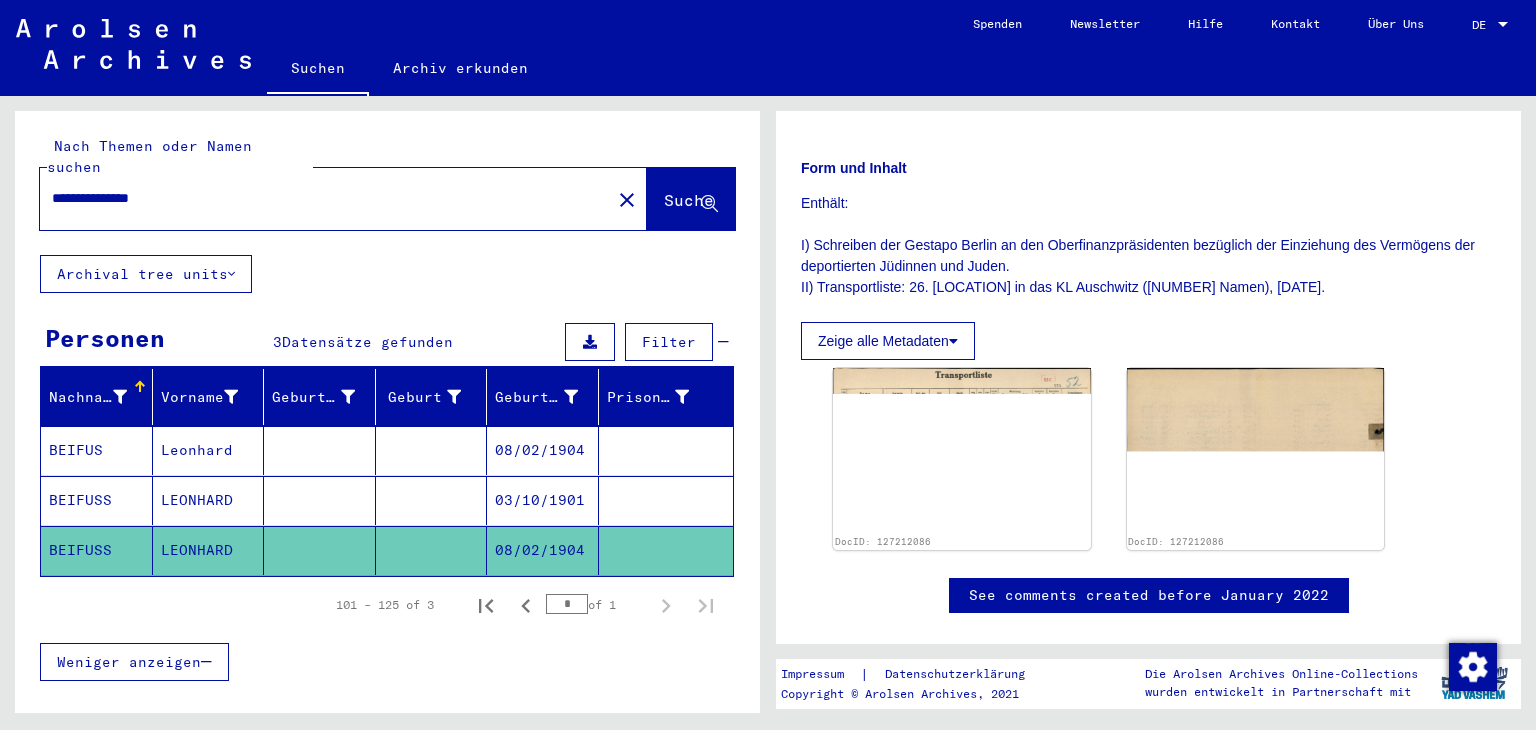 scroll, scrollTop: 300, scrollLeft: 0, axis: vertical 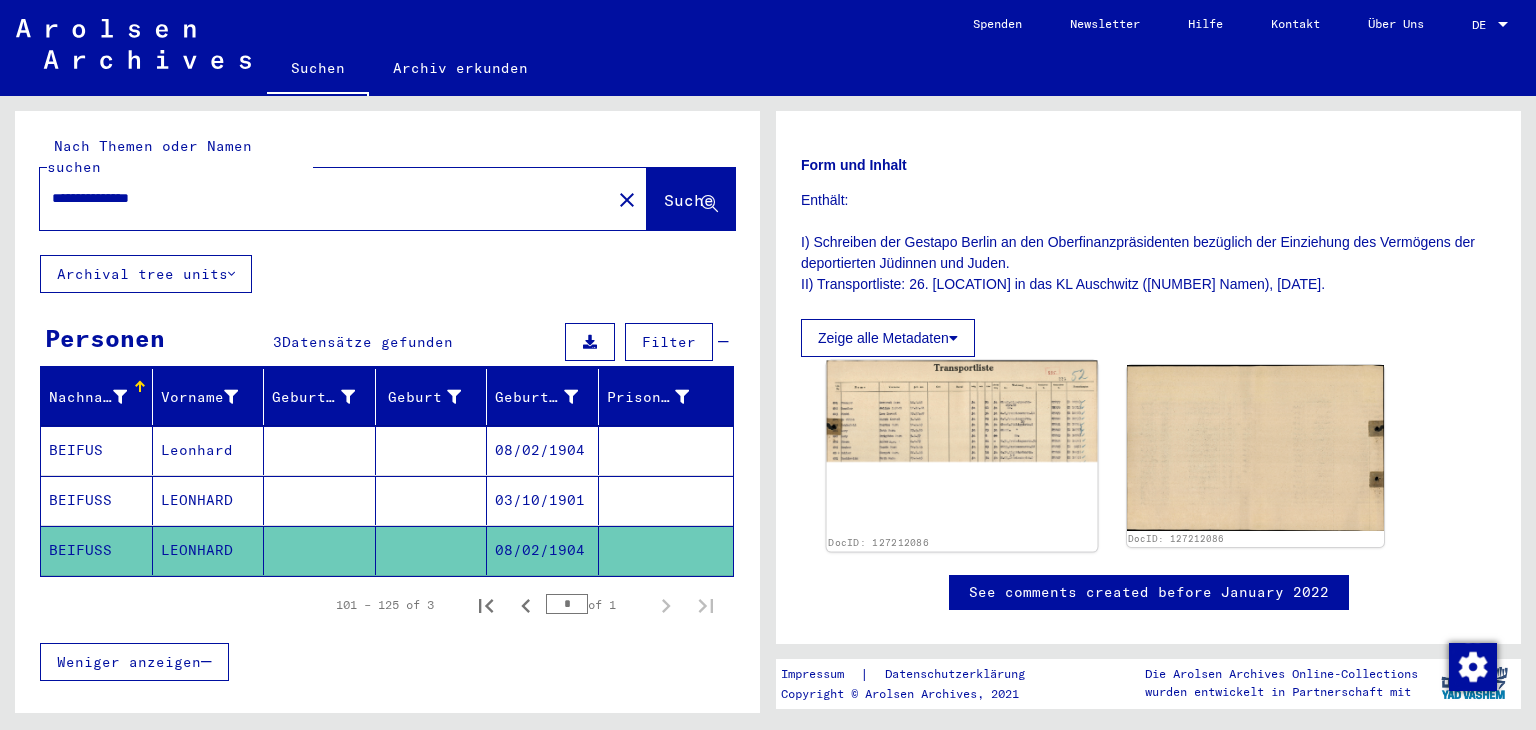 click 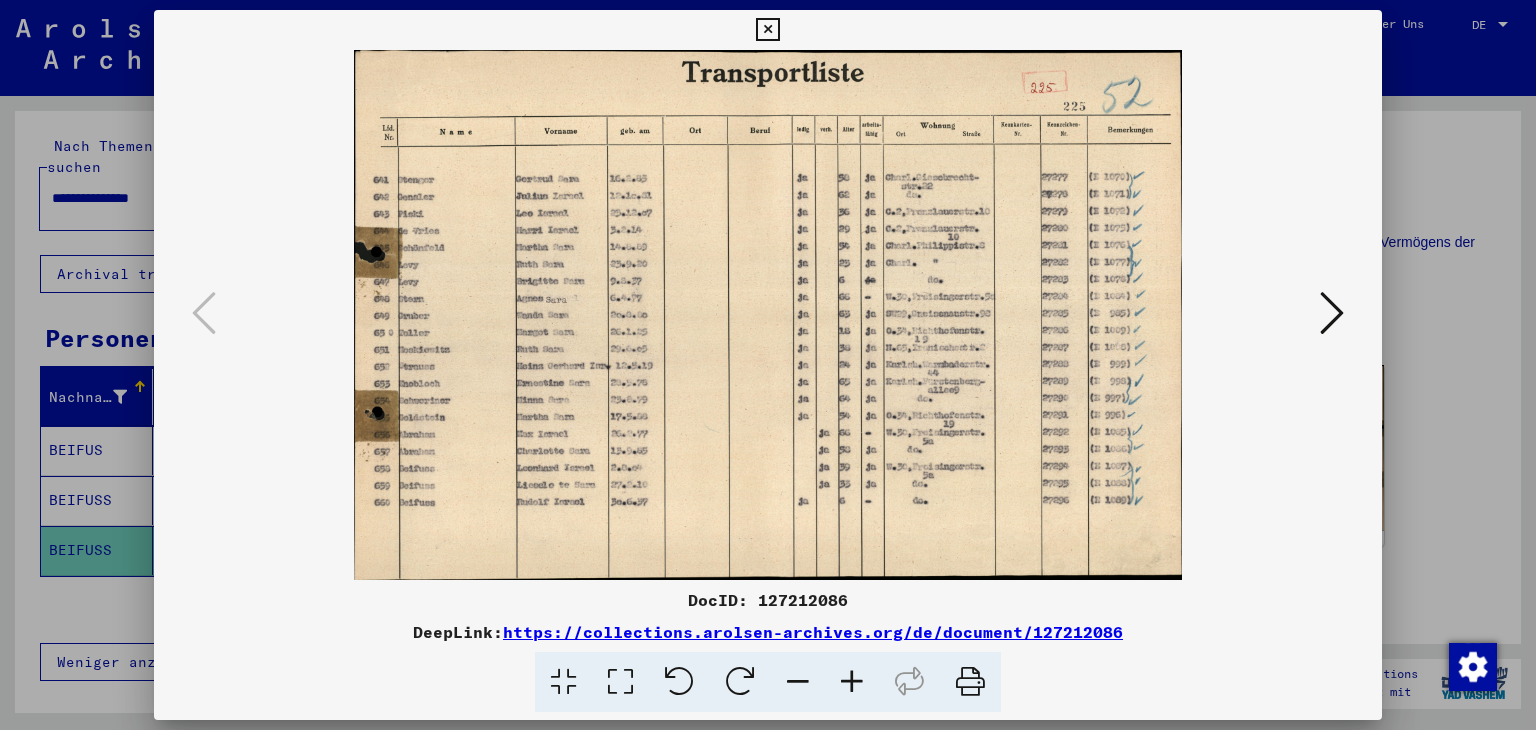 click at bounding box center (852, 682) 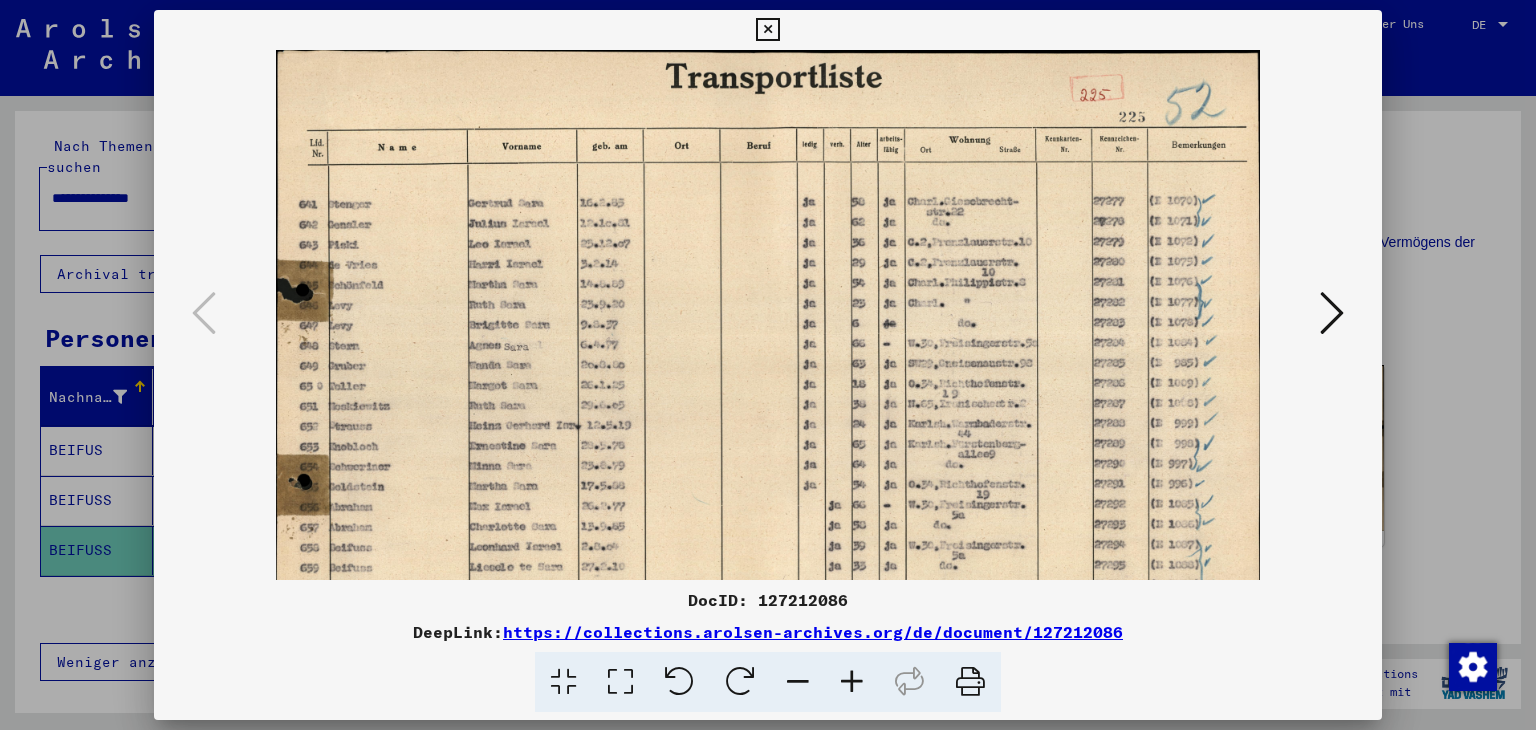 click at bounding box center (852, 682) 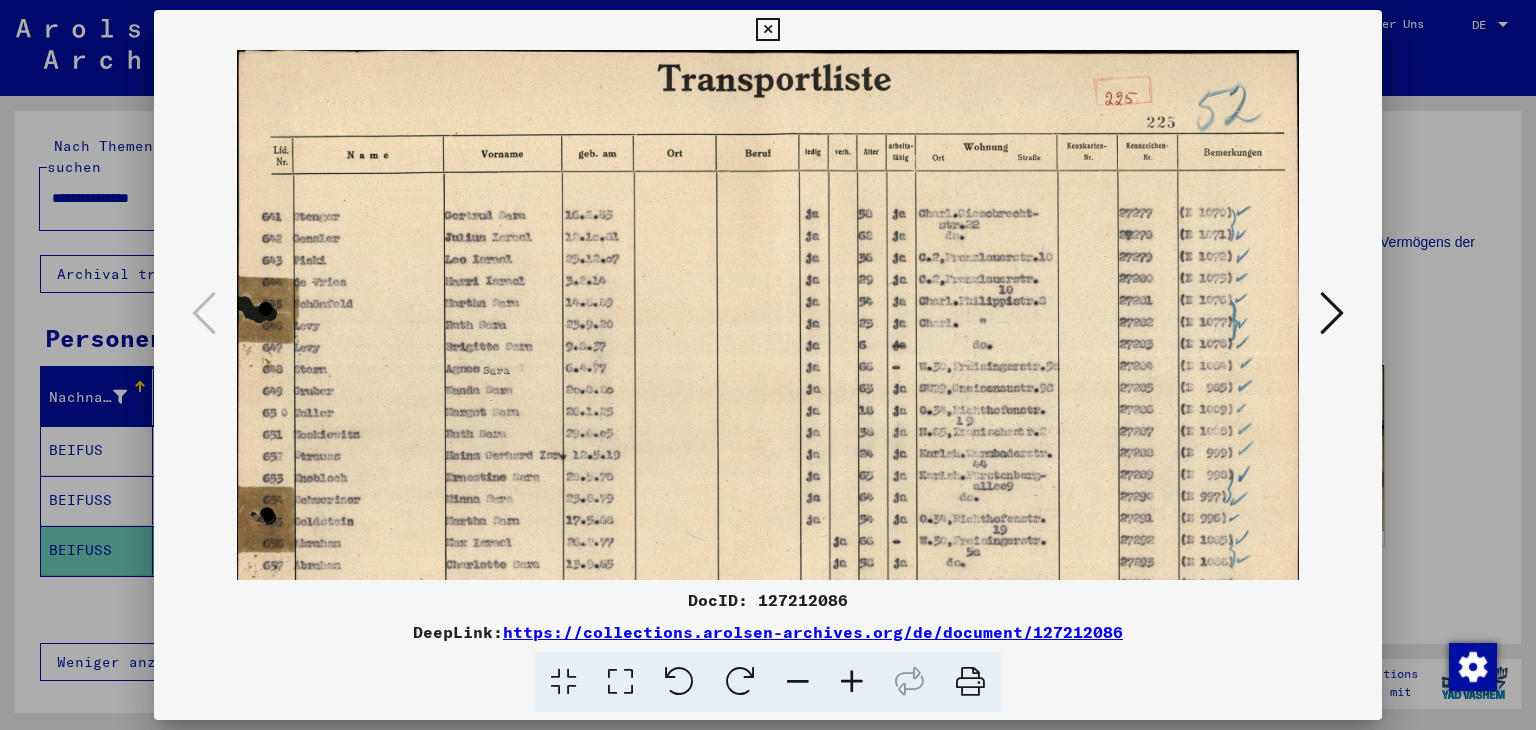 click at bounding box center (852, 682) 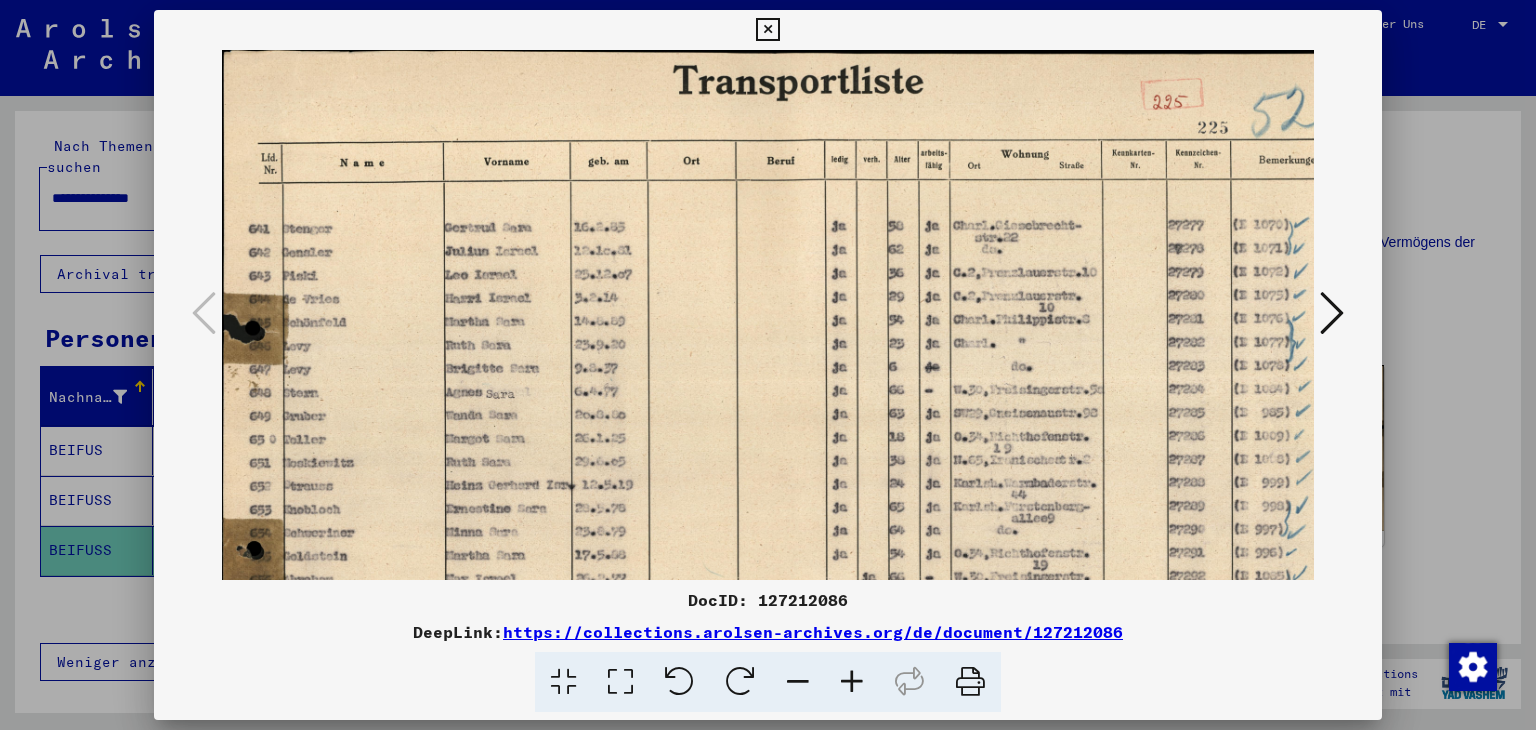 click at bounding box center (852, 682) 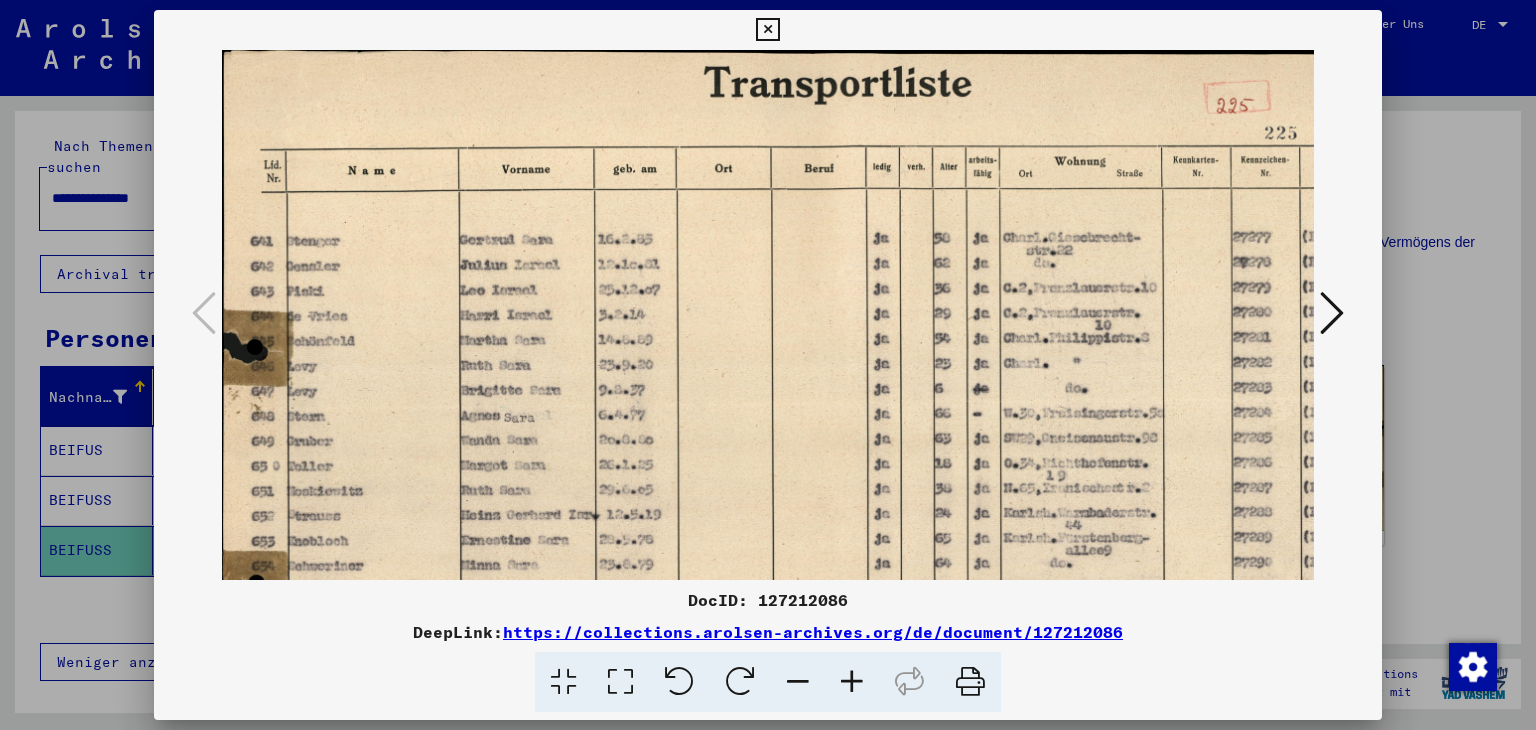 click at bounding box center [852, 682] 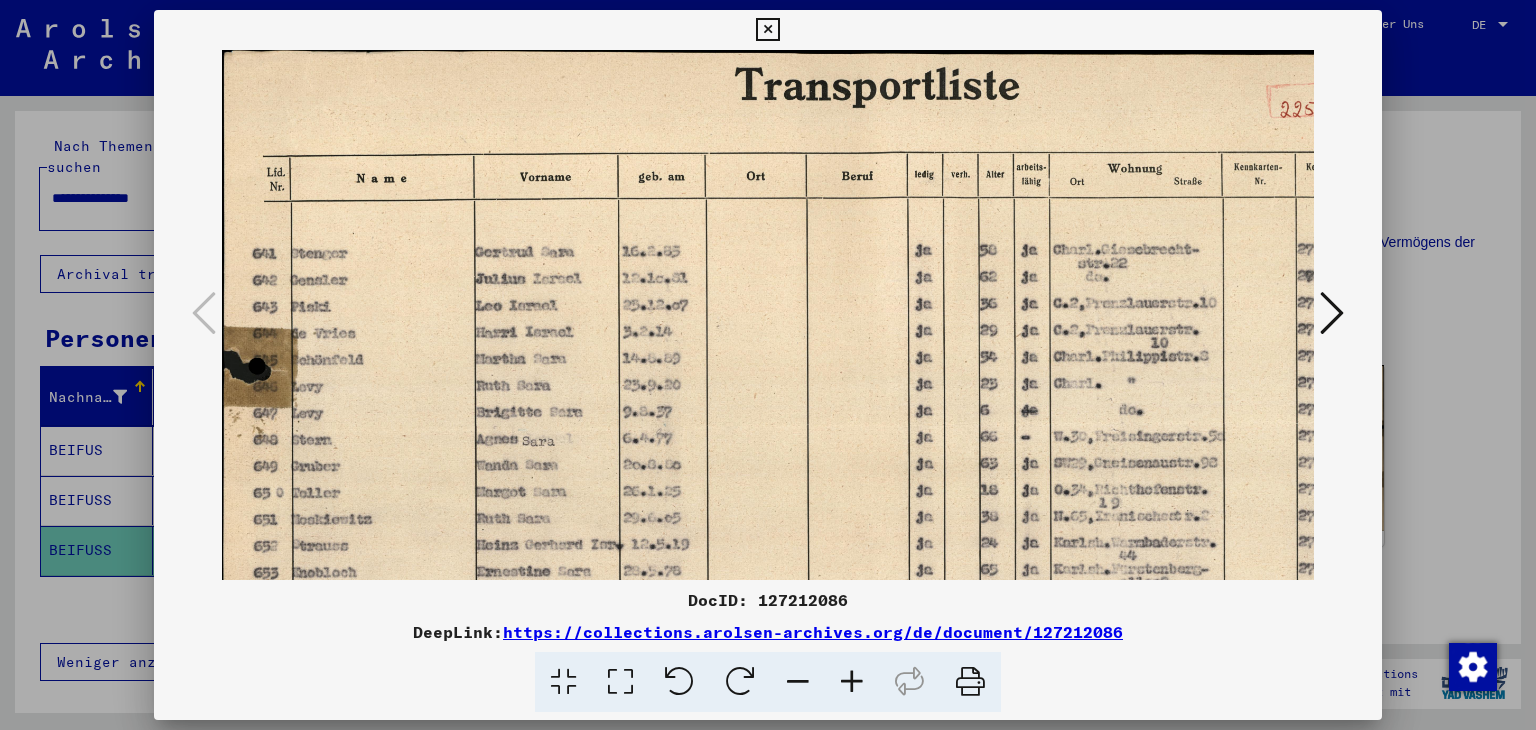 click at bounding box center [852, 682] 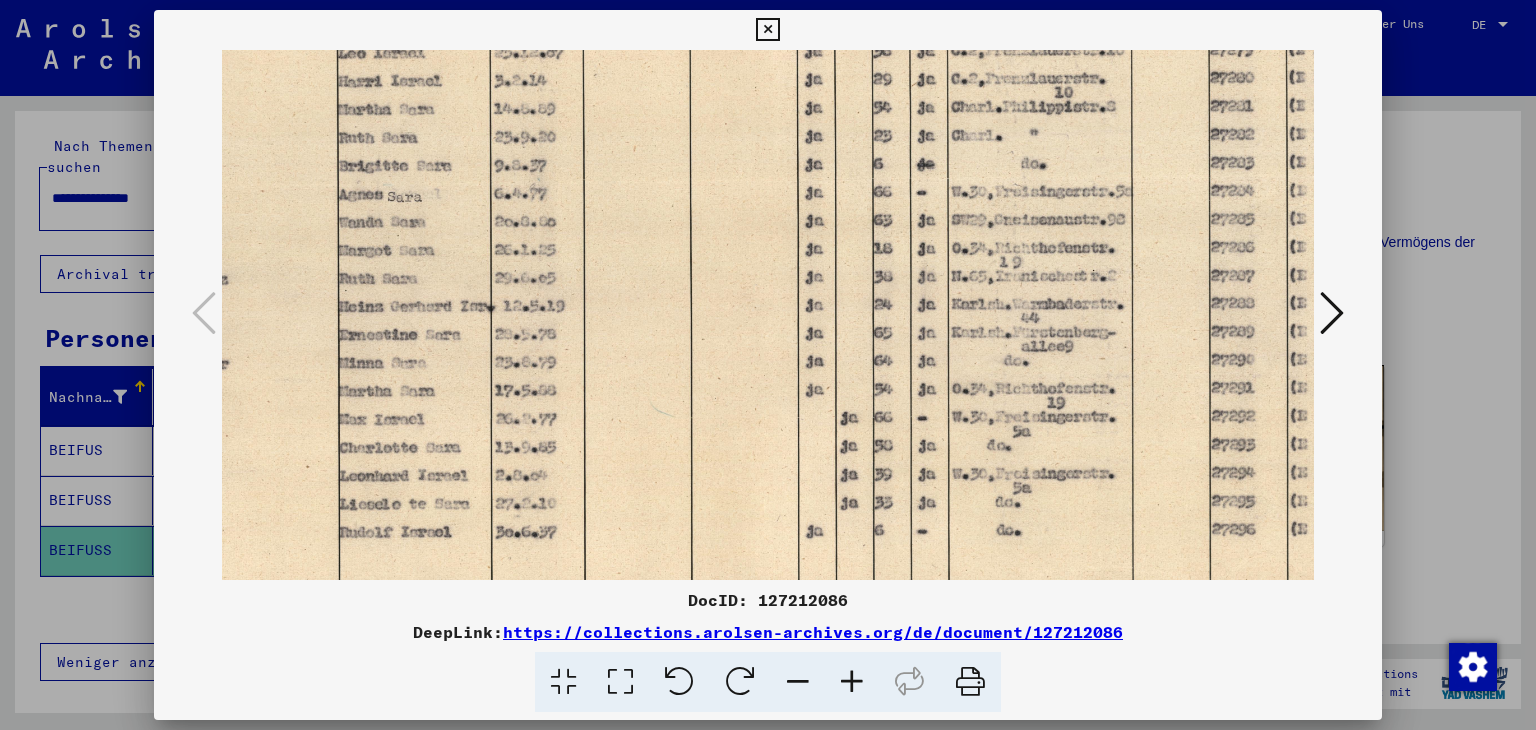 drag, startPoint x: 1006, startPoint y: 491, endPoint x: 856, endPoint y: 229, distance: 301.90063 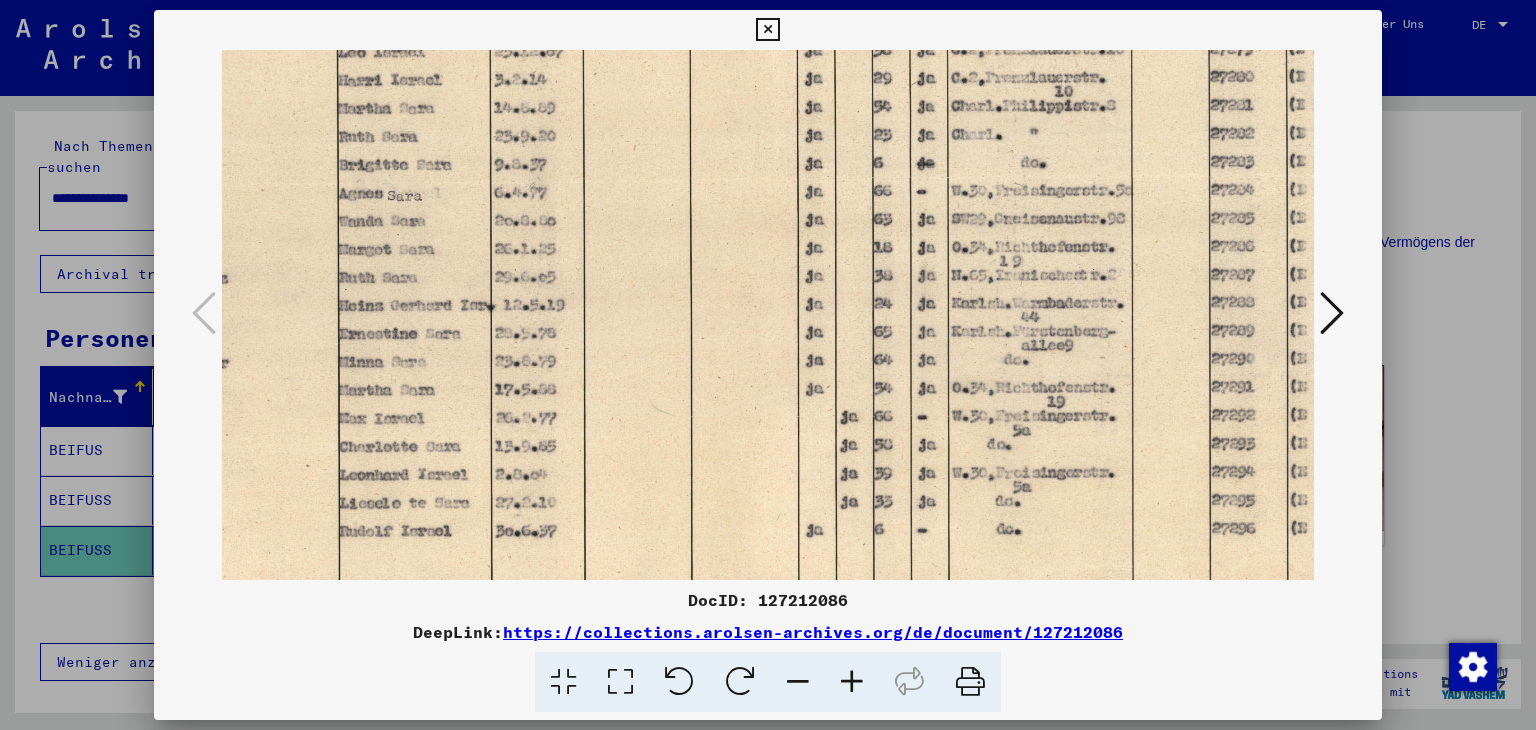 click at bounding box center [767, 30] 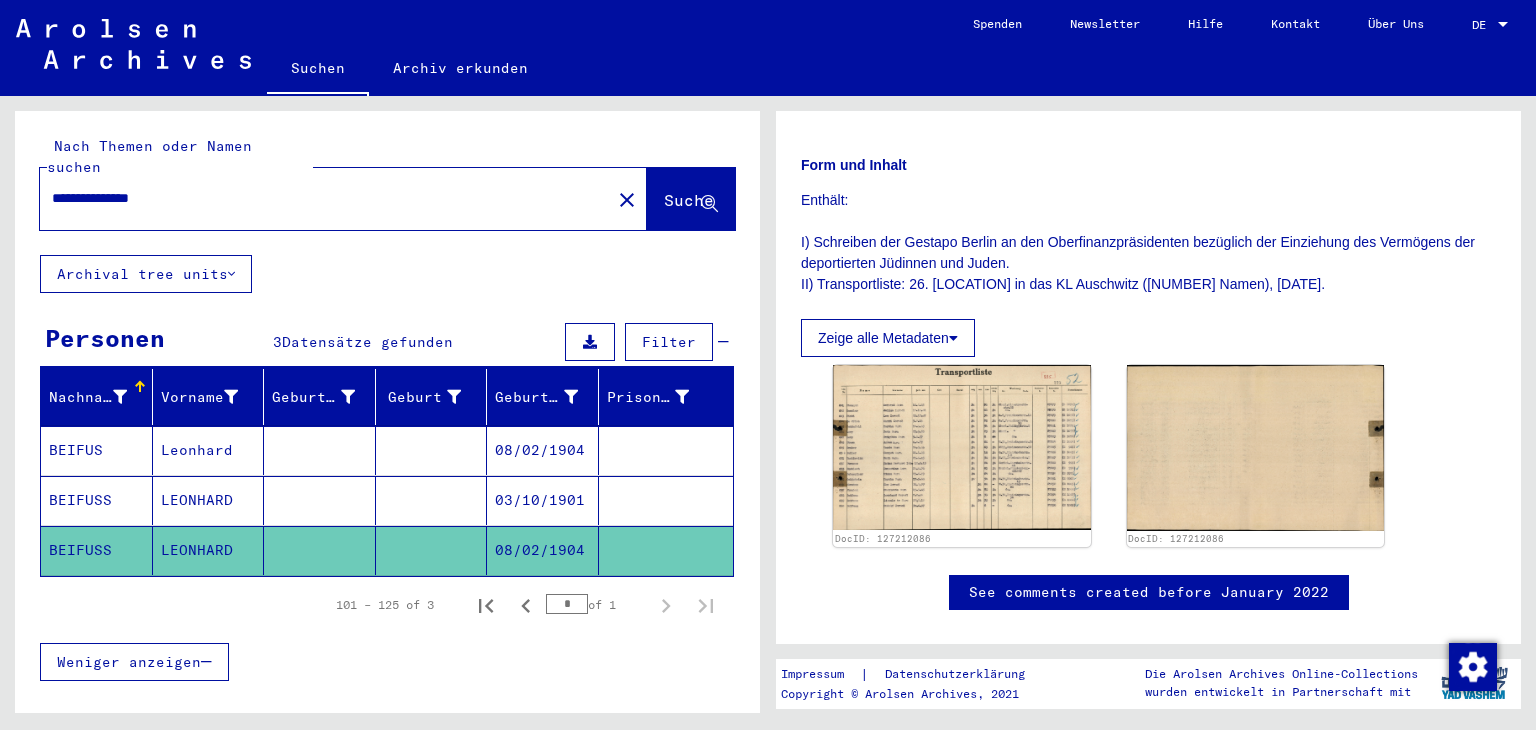 drag, startPoint x: 107, startPoint y: 177, endPoint x: 49, endPoint y: 170, distance: 58.420887 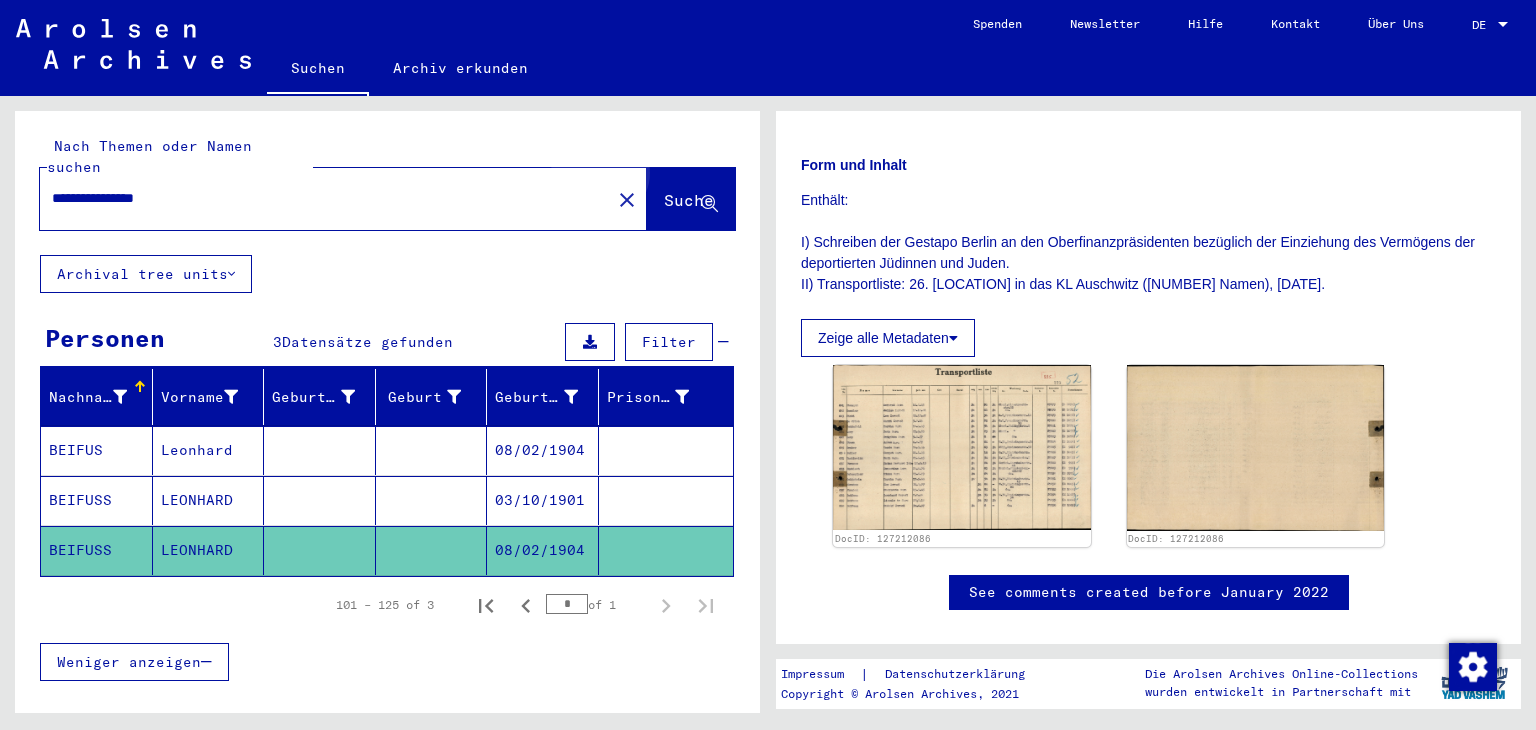 click on "Suche" 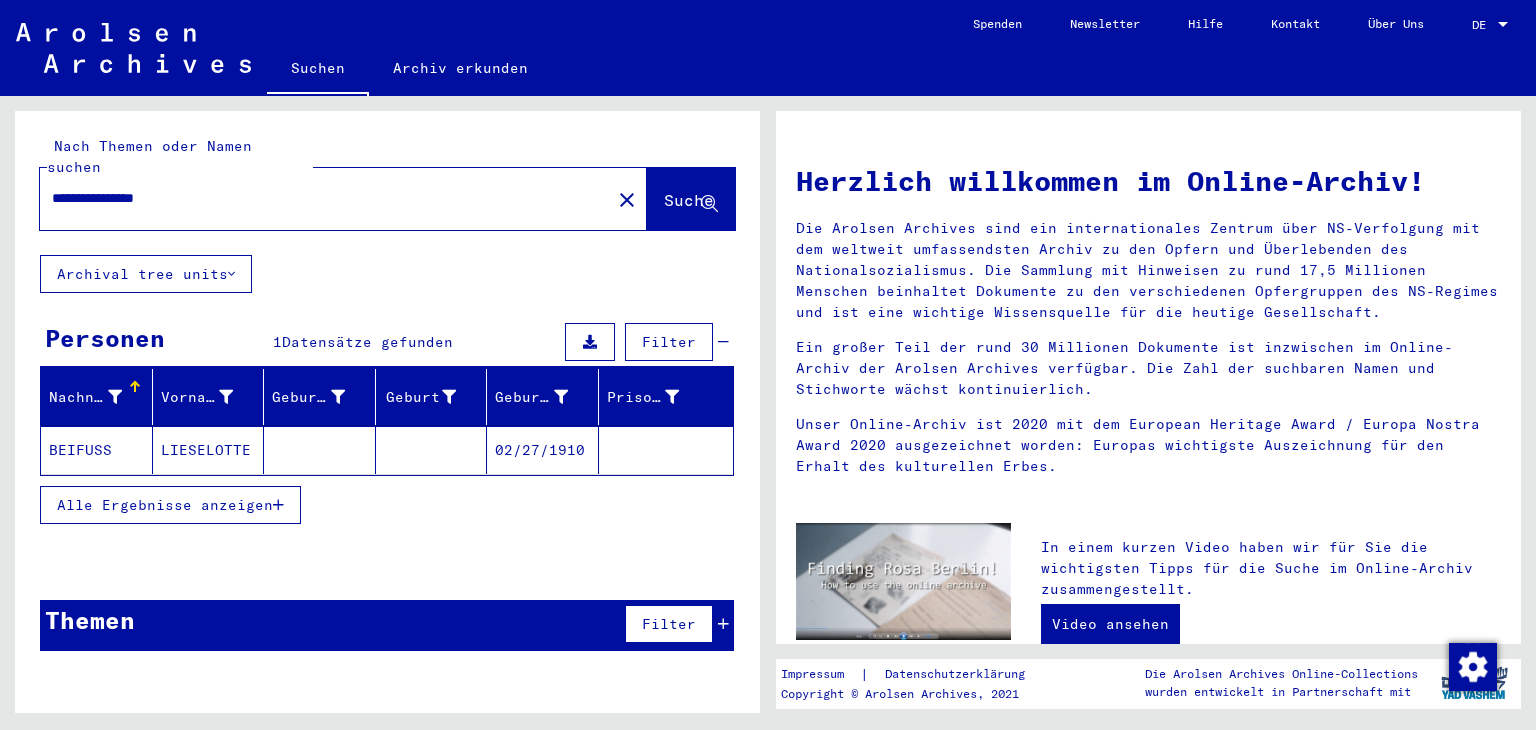 click on "LIESELOTTE" 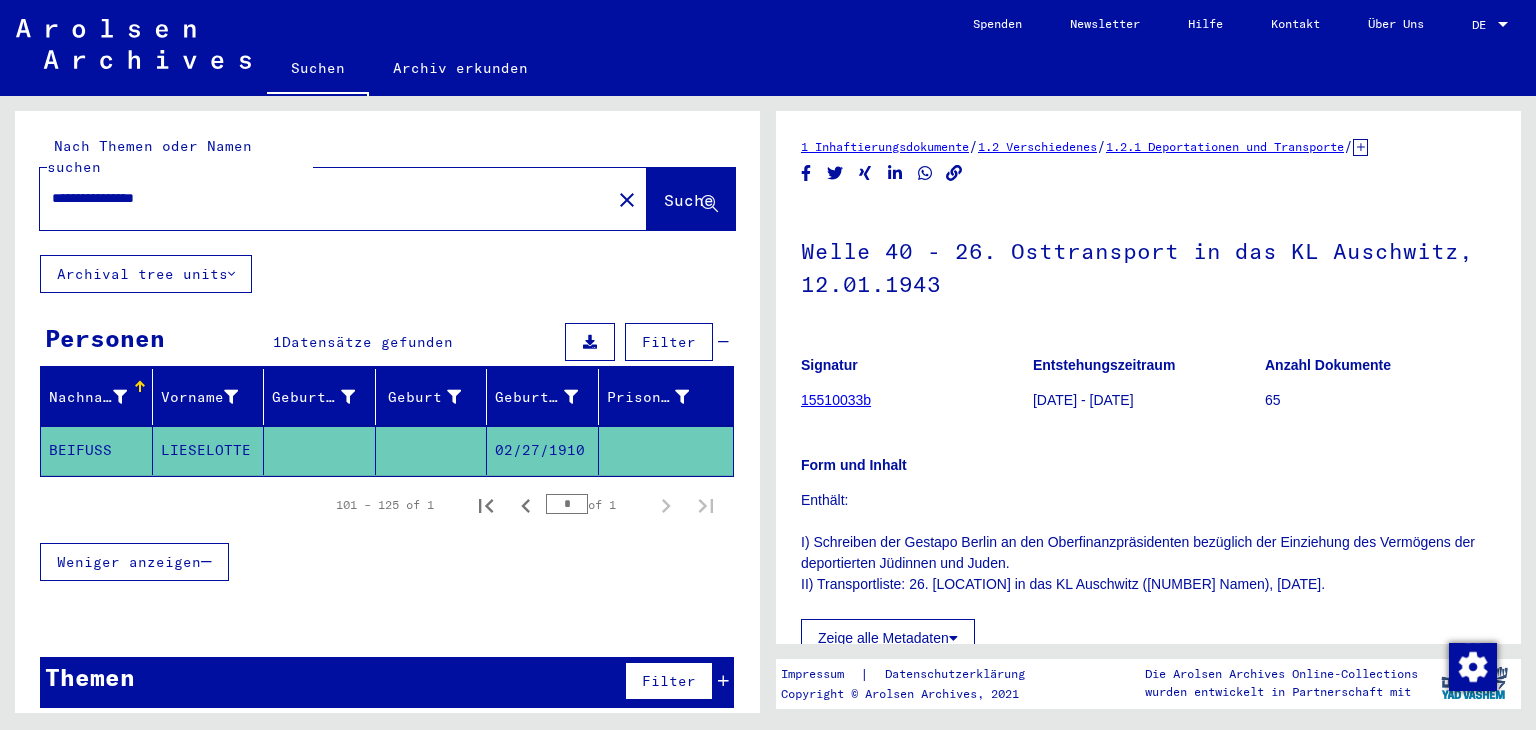 scroll, scrollTop: 0, scrollLeft: 0, axis: both 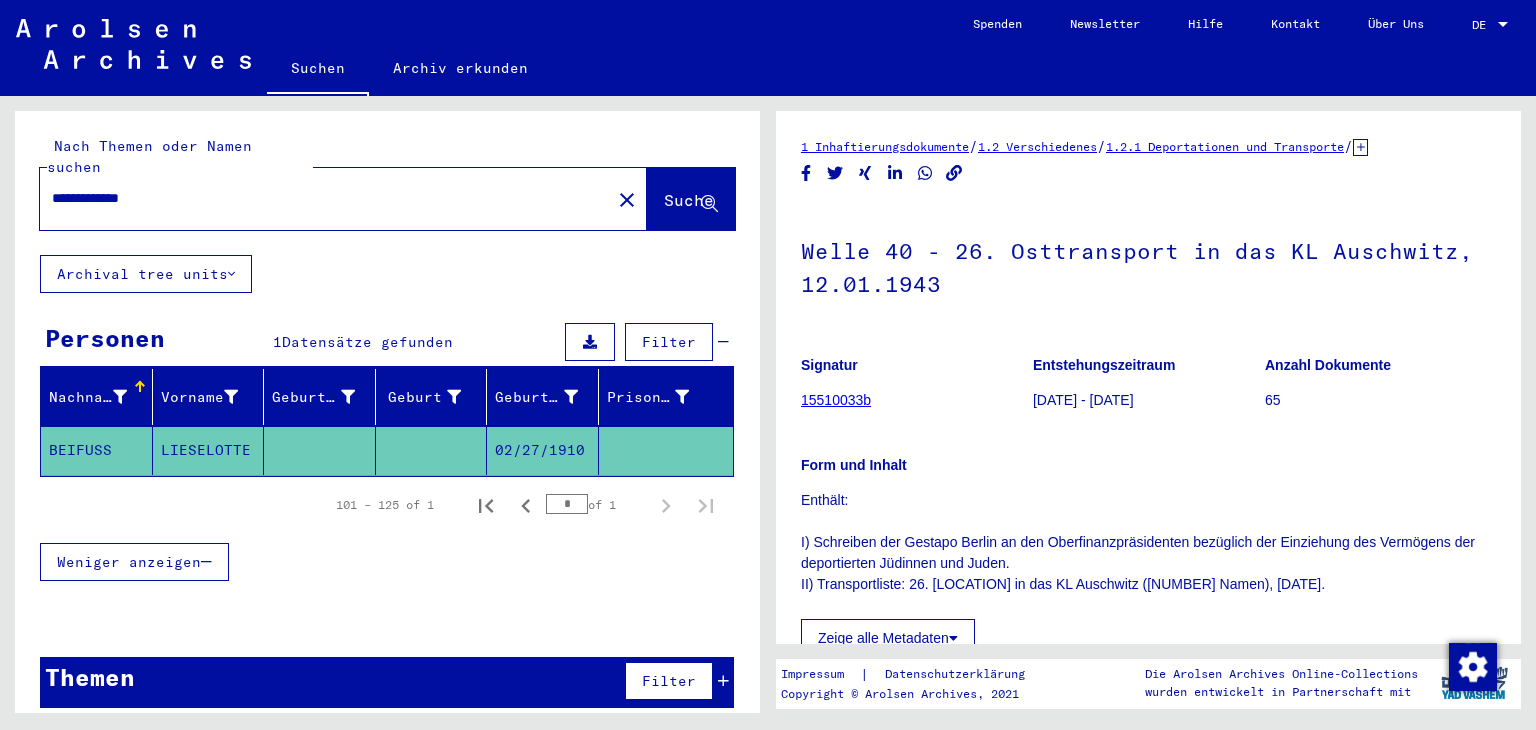 type on "**********" 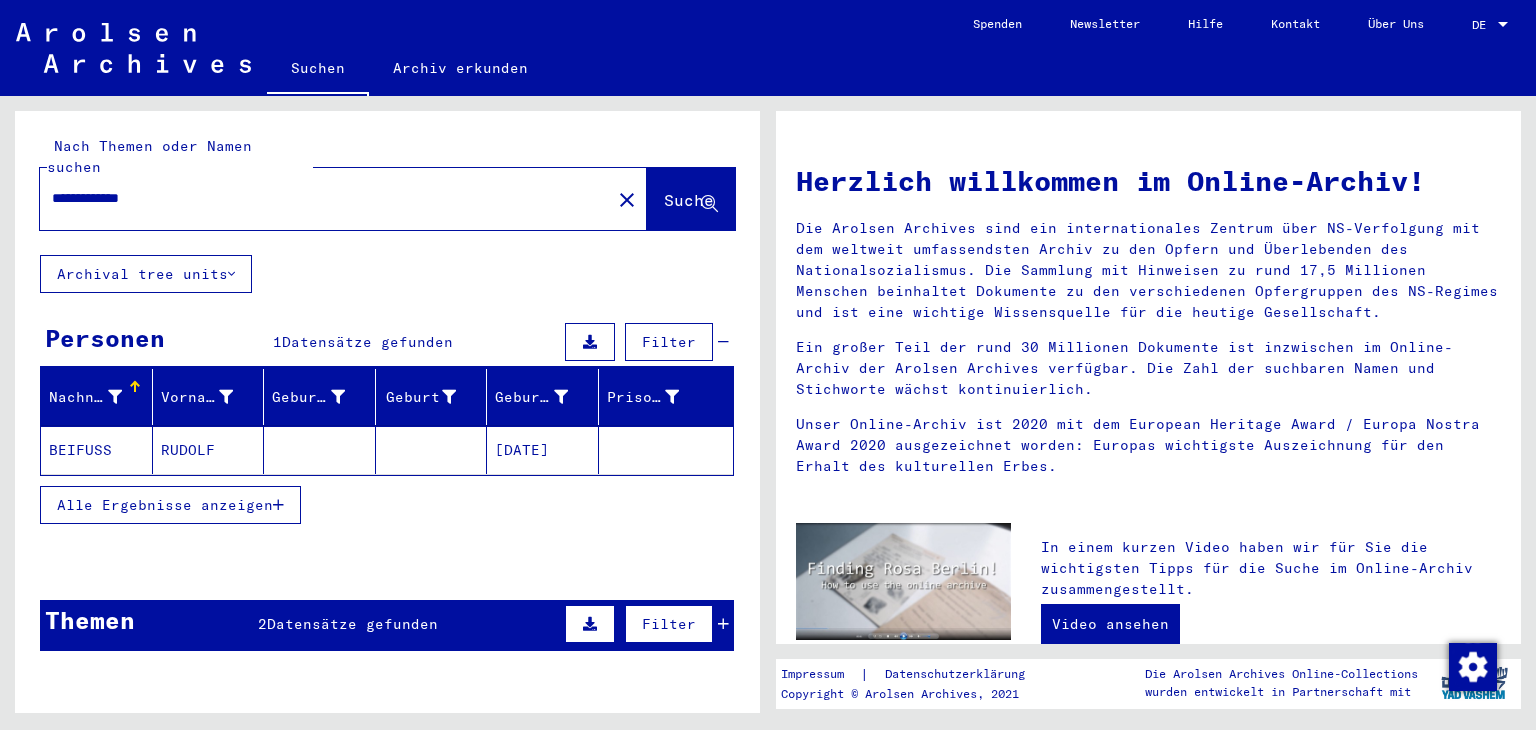 click on "RUDOLF" 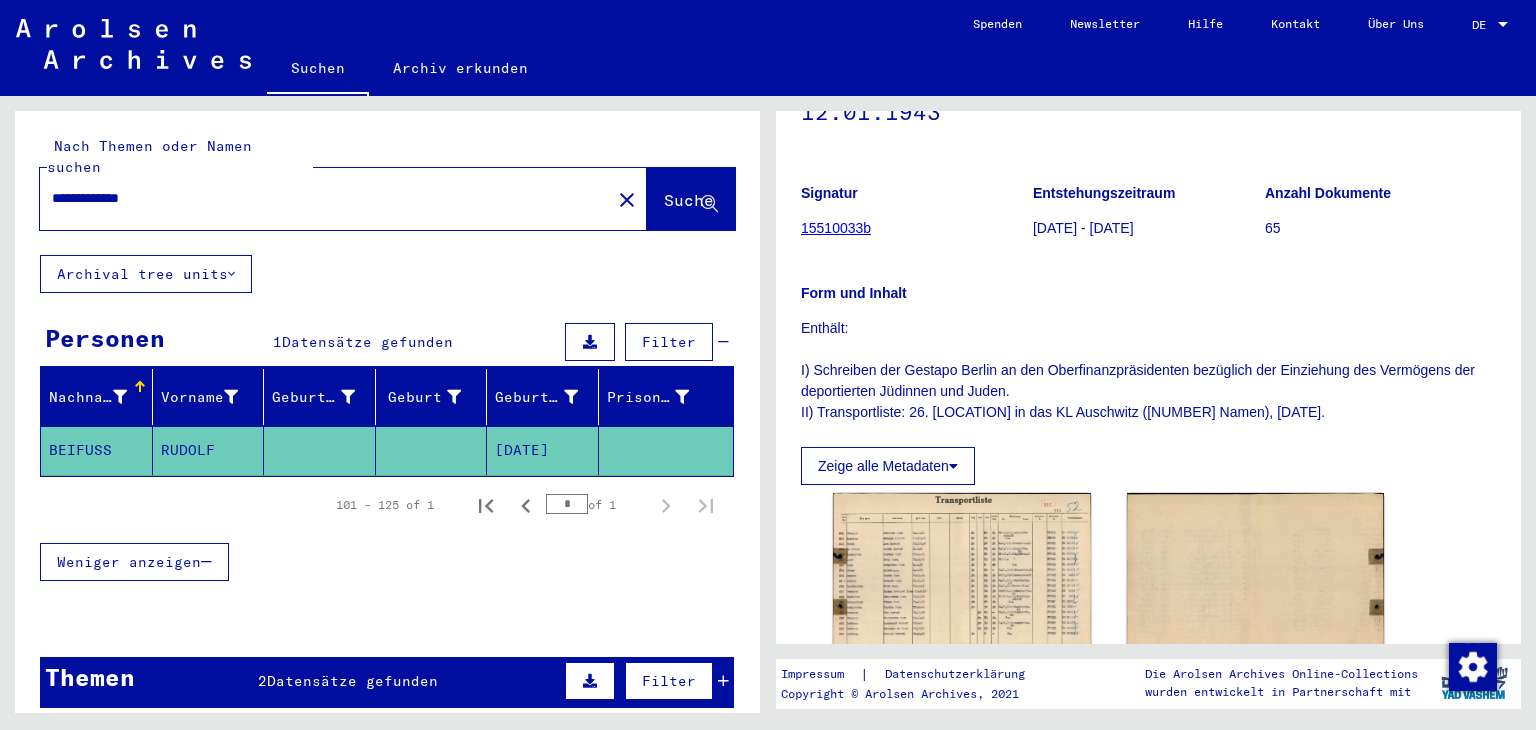 scroll, scrollTop: 0, scrollLeft: 0, axis: both 